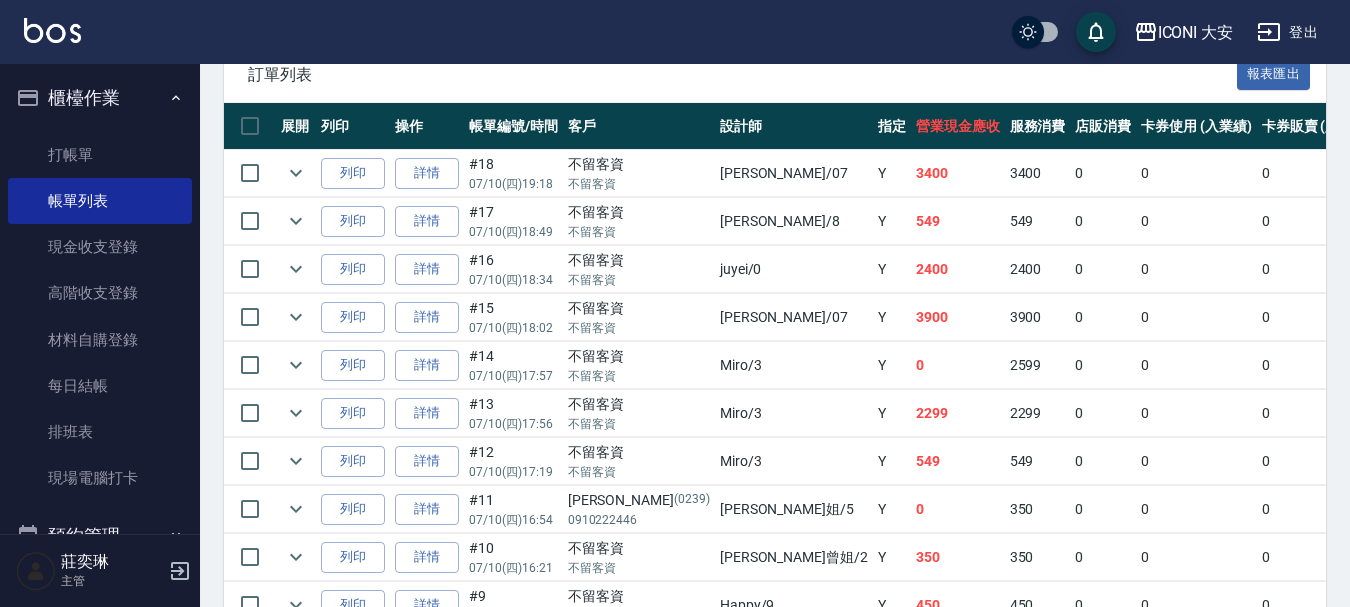 scroll, scrollTop: 515, scrollLeft: 0, axis: vertical 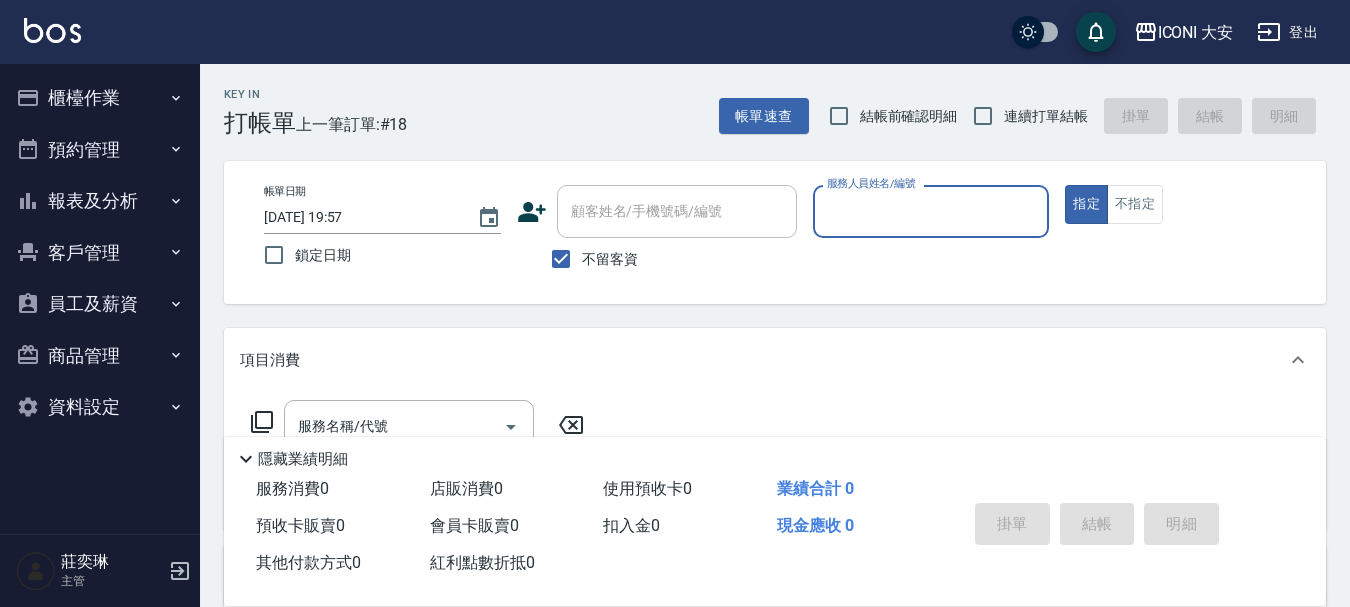 click on "報表及分析" at bounding box center (100, 201) 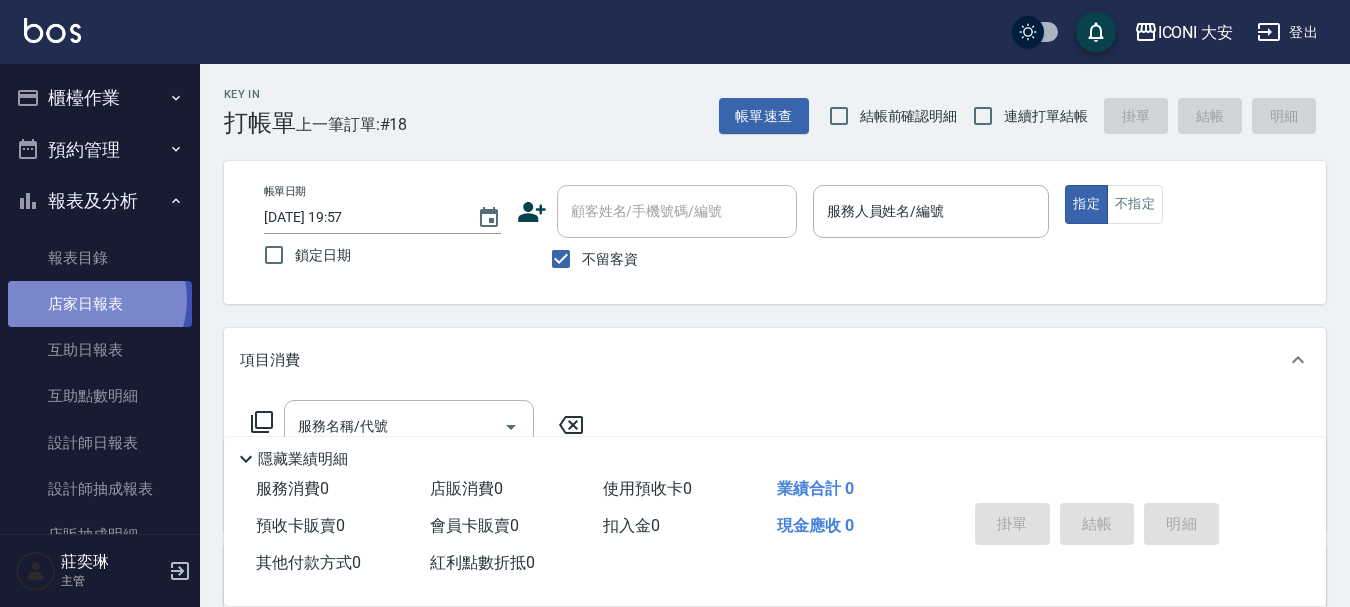 click on "店家日報表" at bounding box center [100, 304] 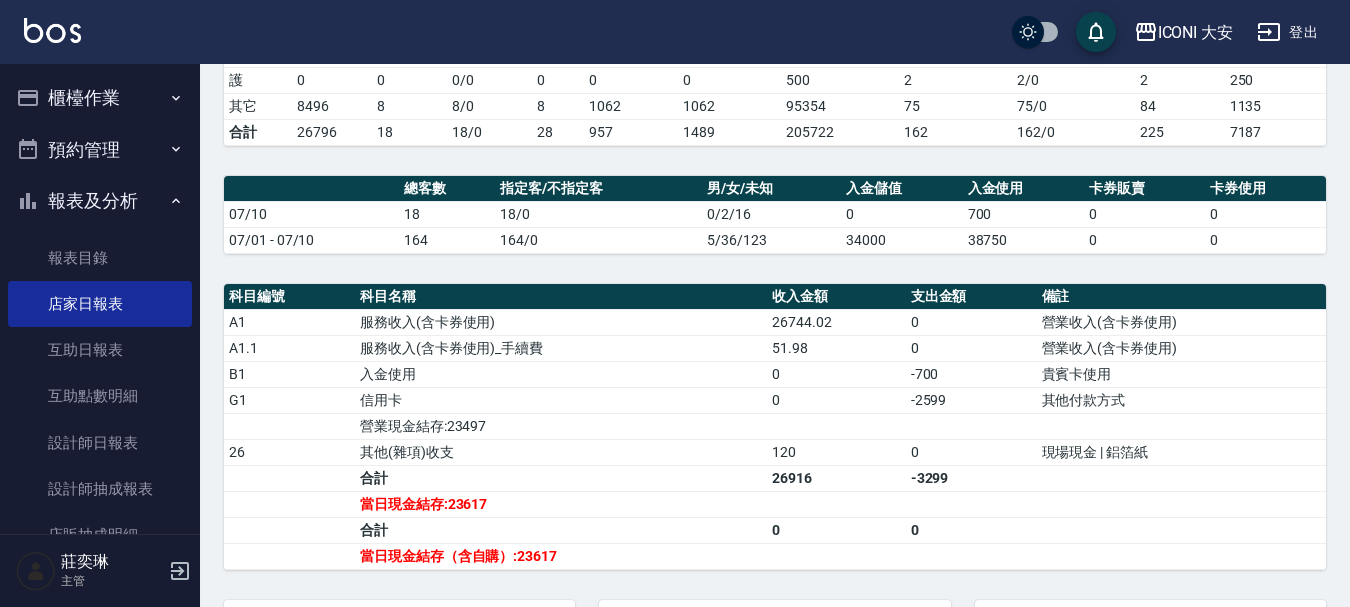 scroll, scrollTop: 678, scrollLeft: 0, axis: vertical 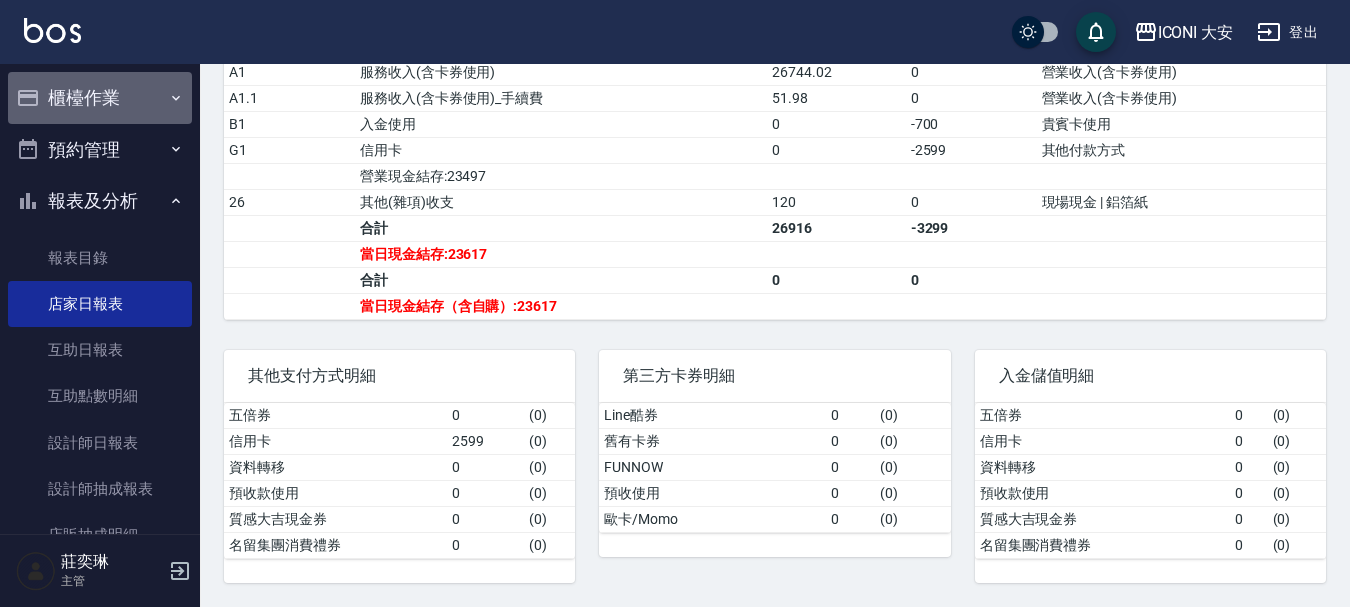 click on "櫃檯作業" at bounding box center [100, 98] 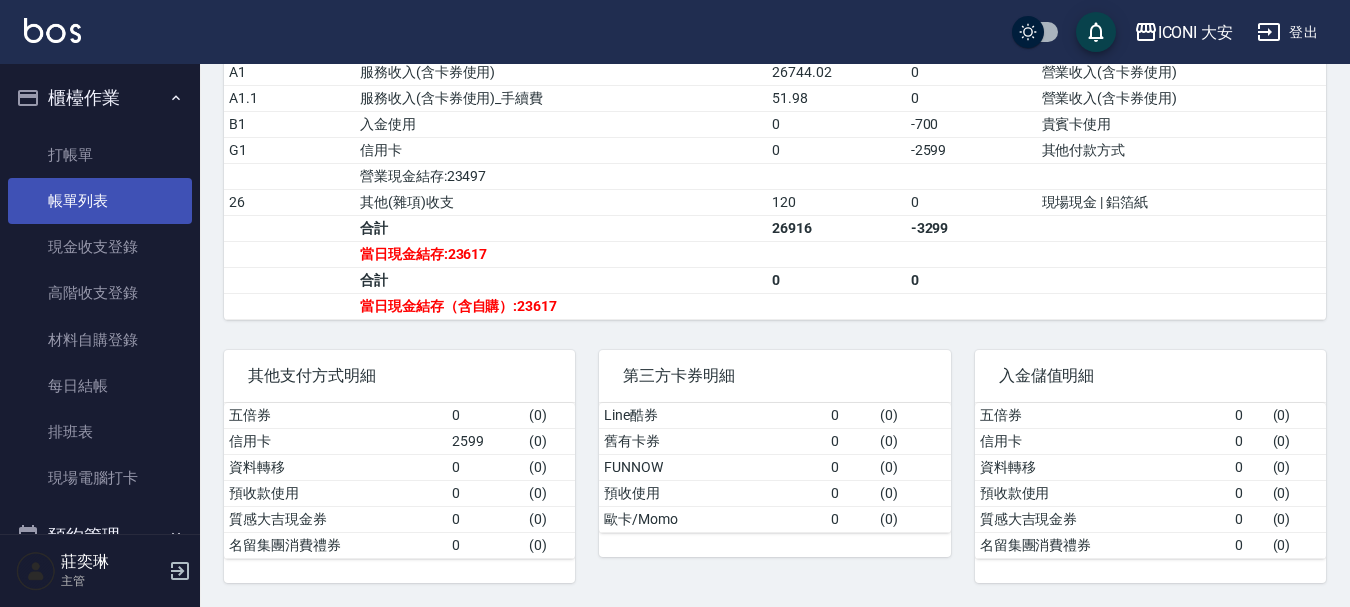click on "帳單列表" at bounding box center [100, 201] 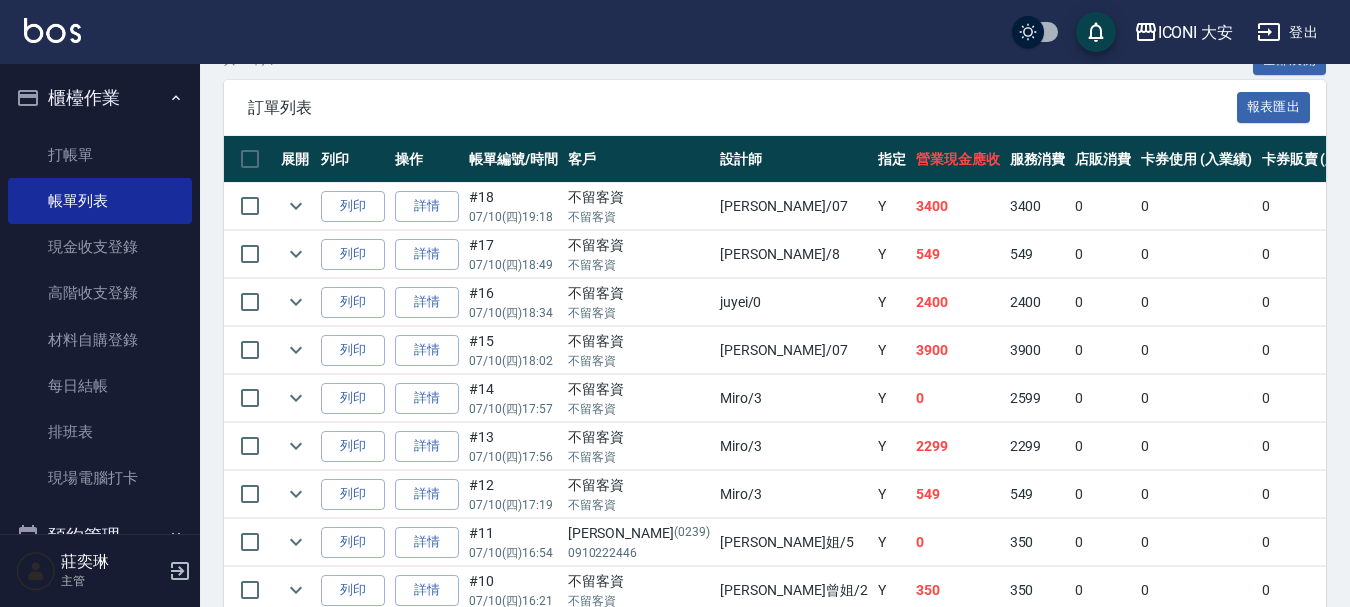 scroll, scrollTop: 615, scrollLeft: 0, axis: vertical 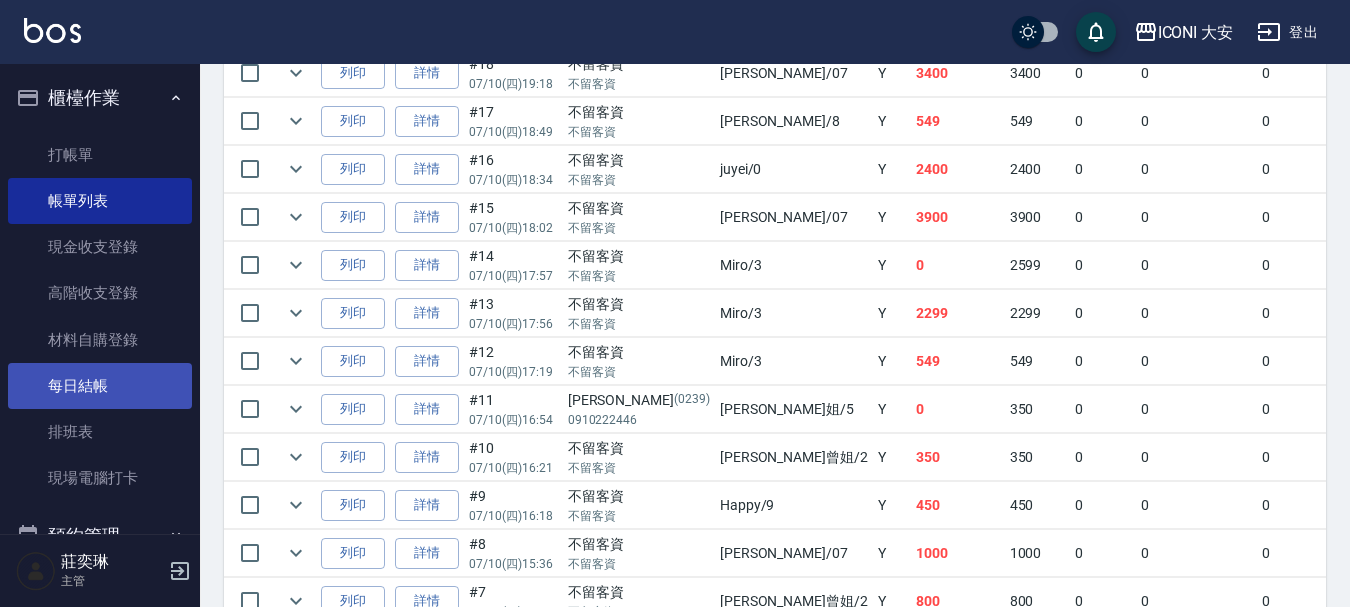 click on "每日結帳" at bounding box center (100, 386) 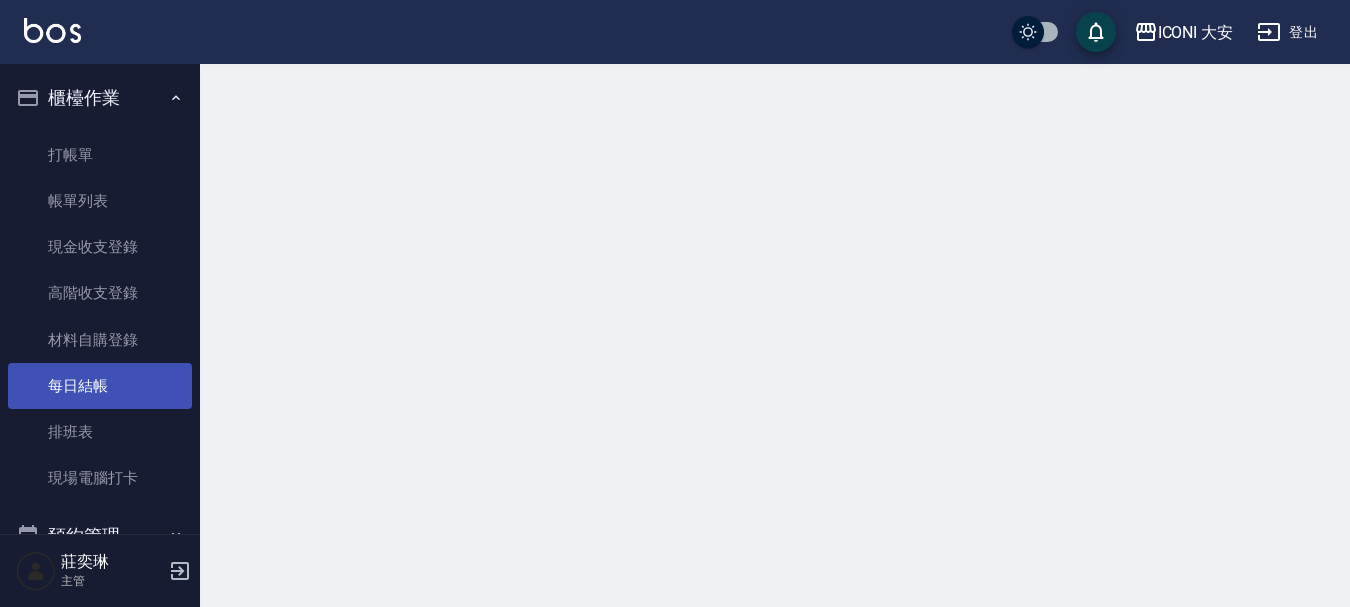 scroll, scrollTop: 0, scrollLeft: 0, axis: both 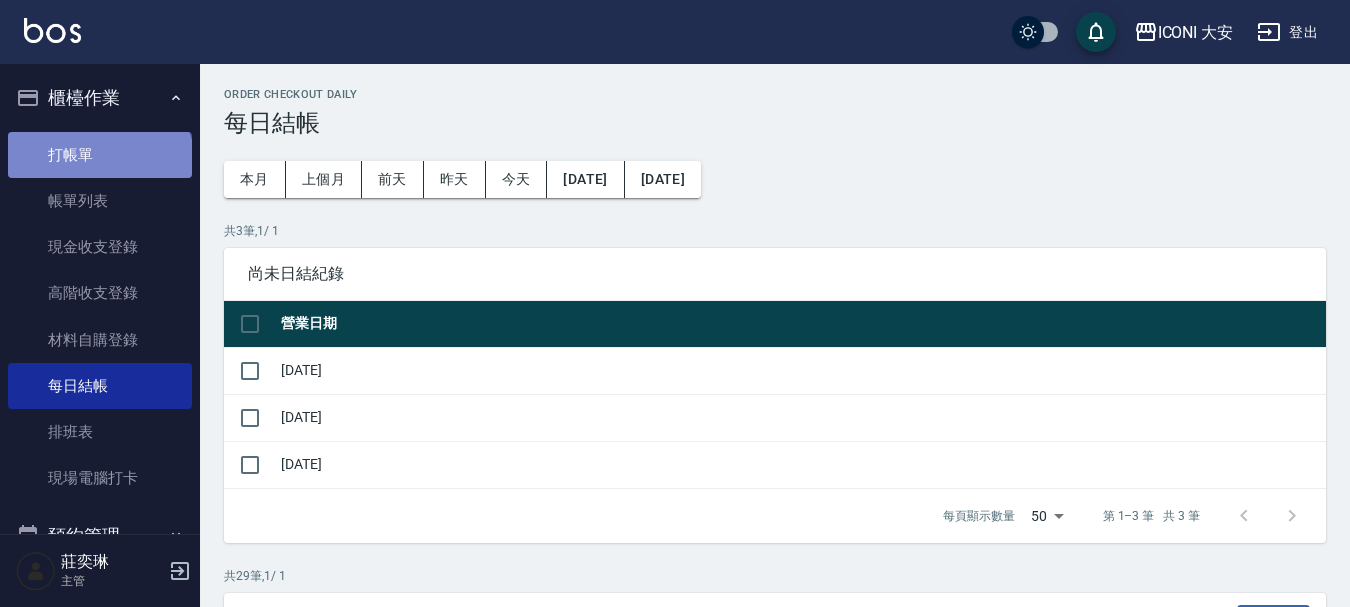 click on "打帳單" at bounding box center (100, 155) 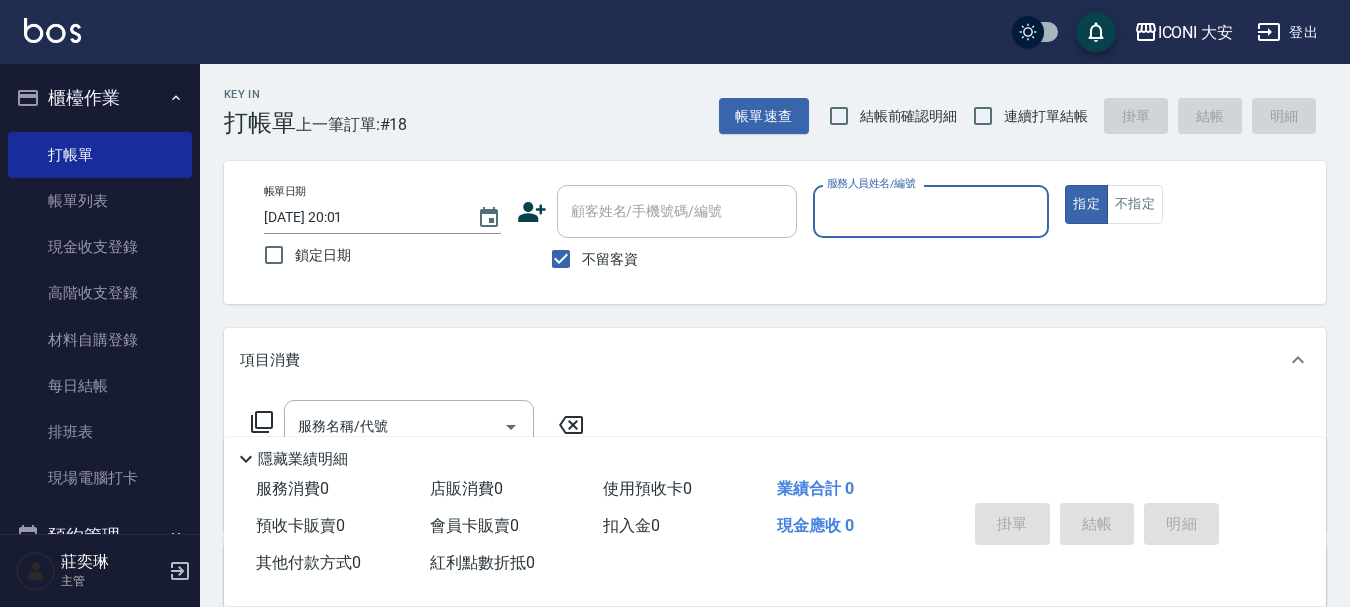 click on "服務人員姓名/編號" at bounding box center (931, 211) 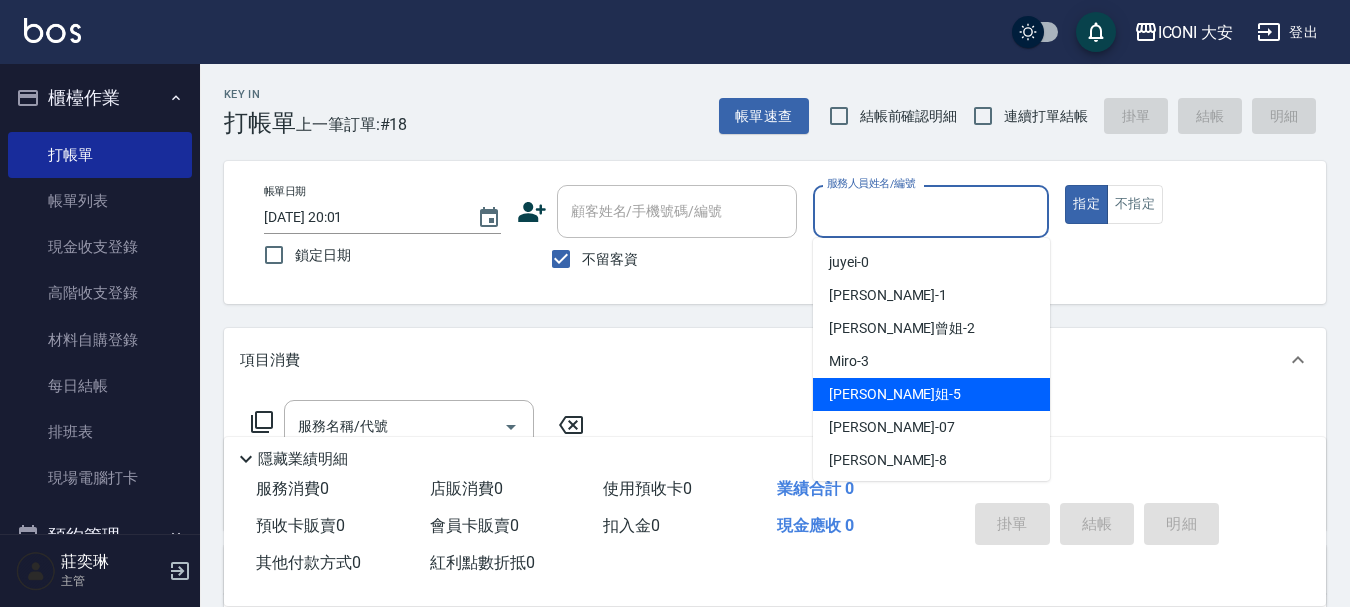 click on "Linda張姐 -5" at bounding box center (895, 394) 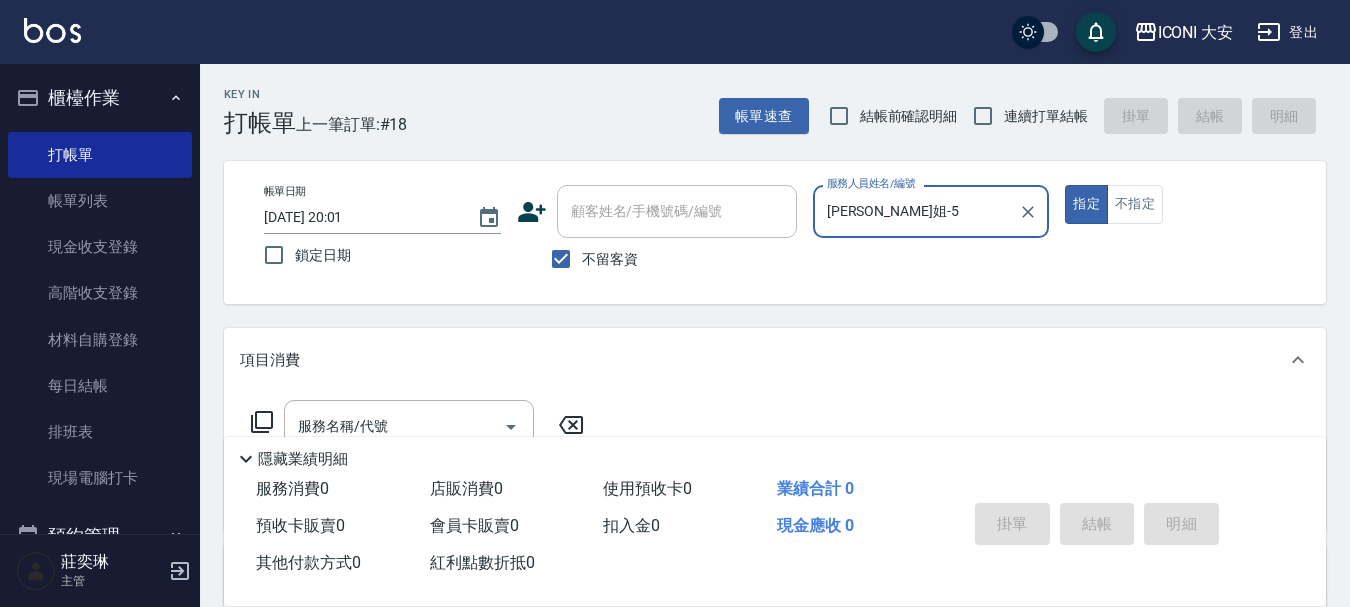 type on "Linda張姐-5" 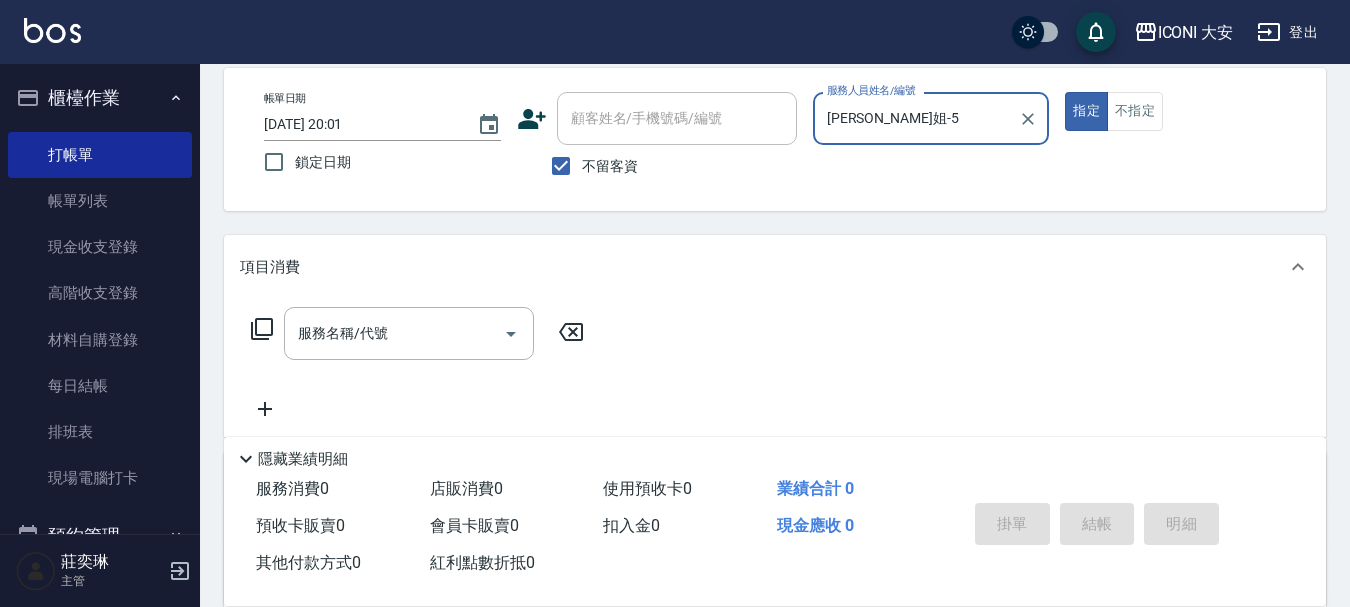 scroll, scrollTop: 200, scrollLeft: 0, axis: vertical 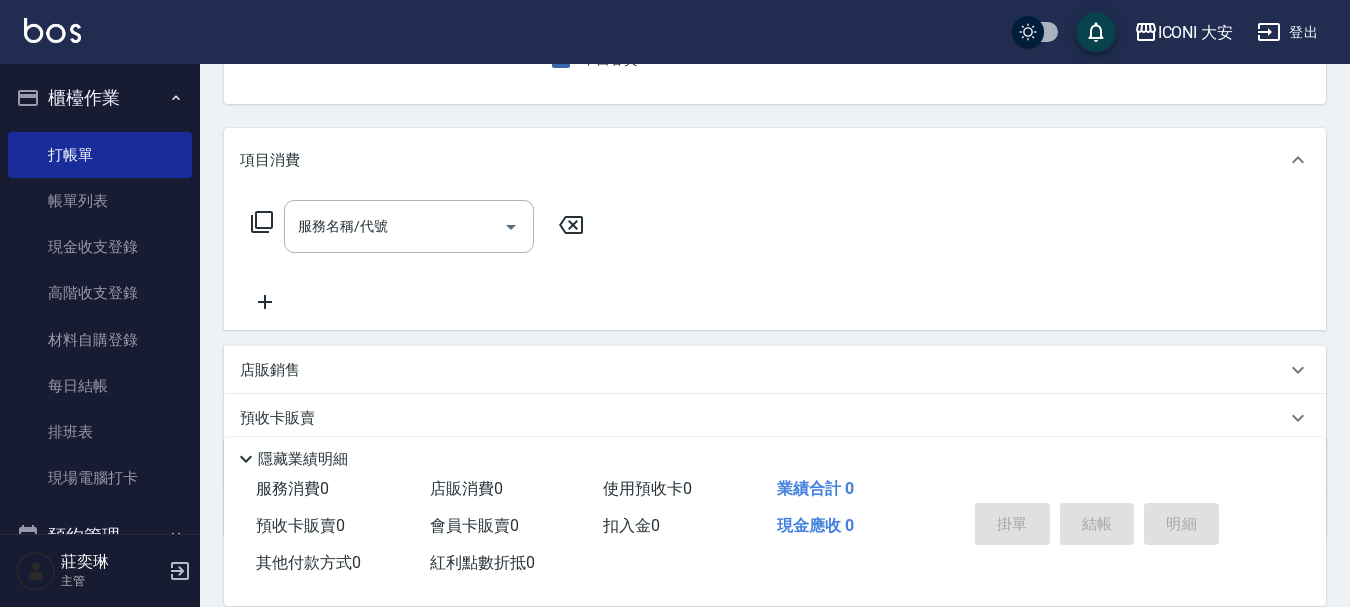 click 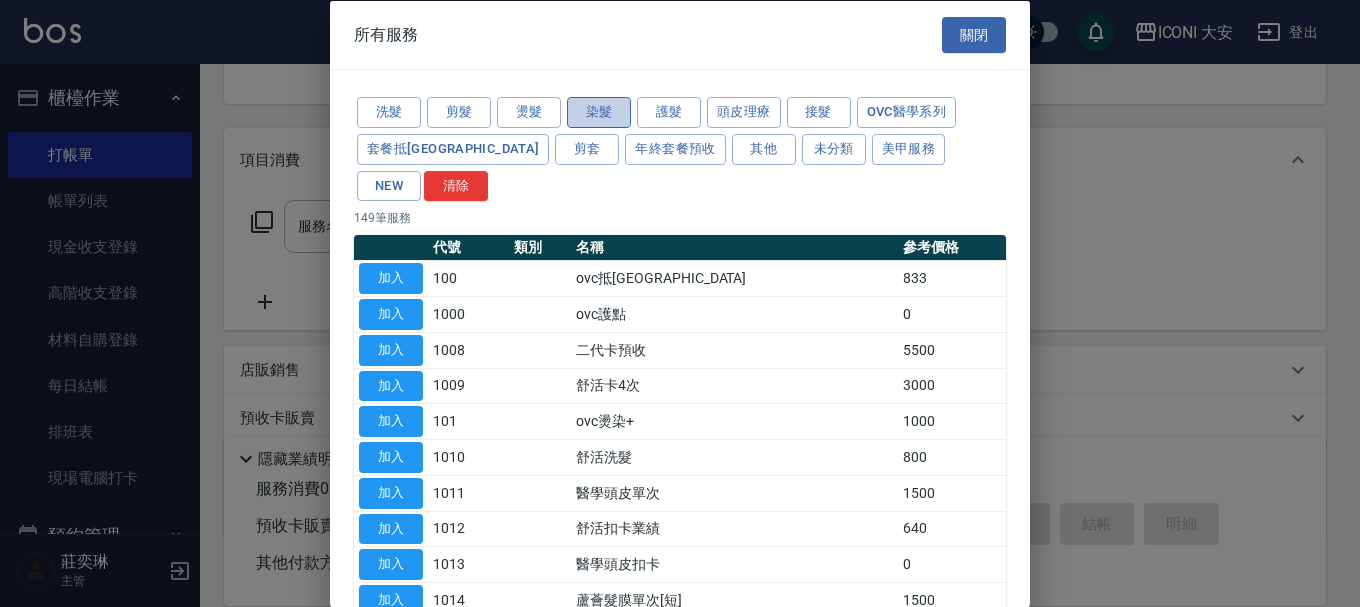 click on "染髮" at bounding box center (599, 112) 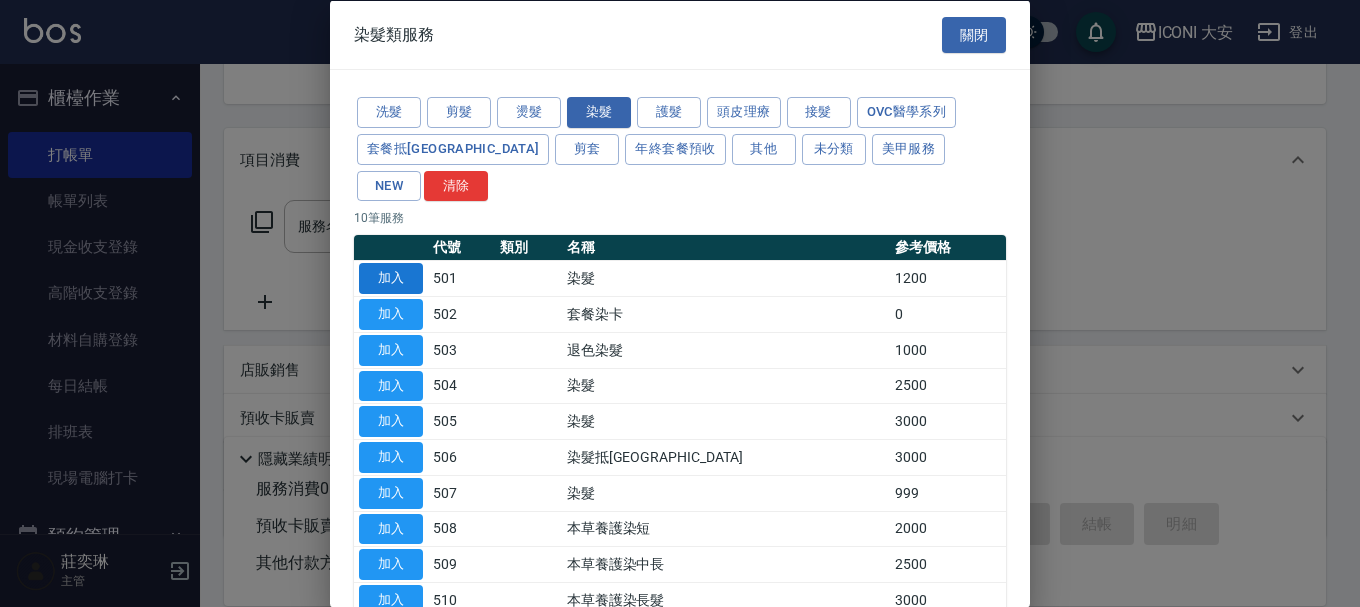 click on "加入" at bounding box center (391, 278) 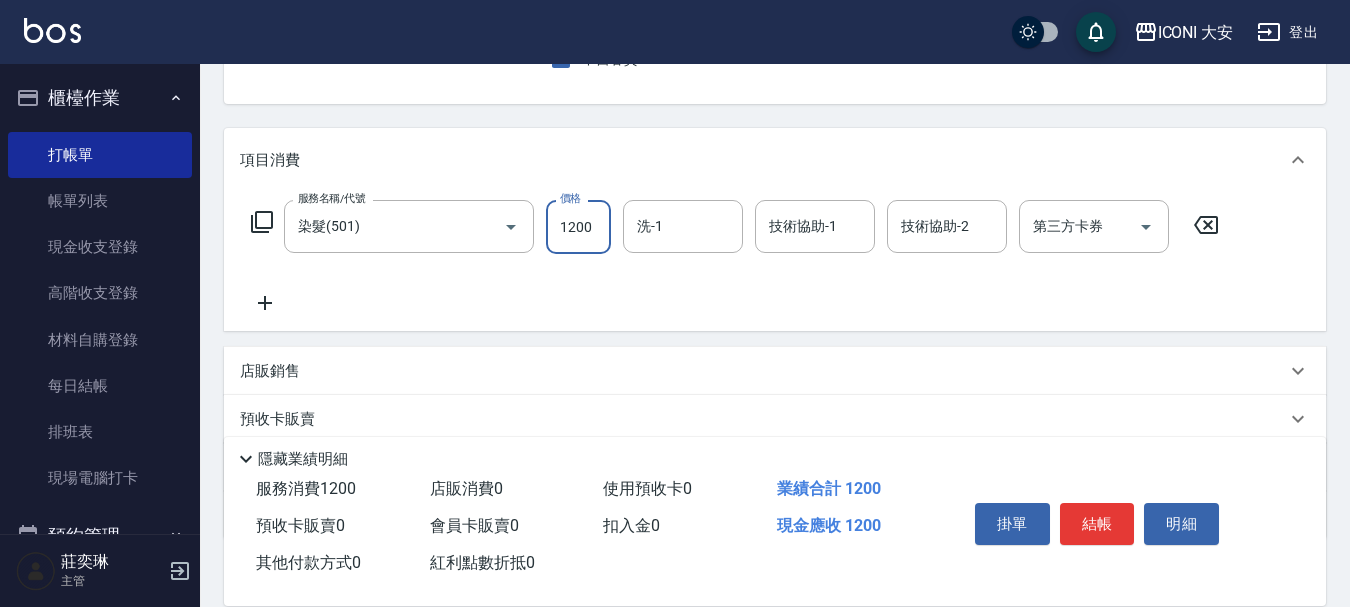 click on "1200" at bounding box center [578, 227] 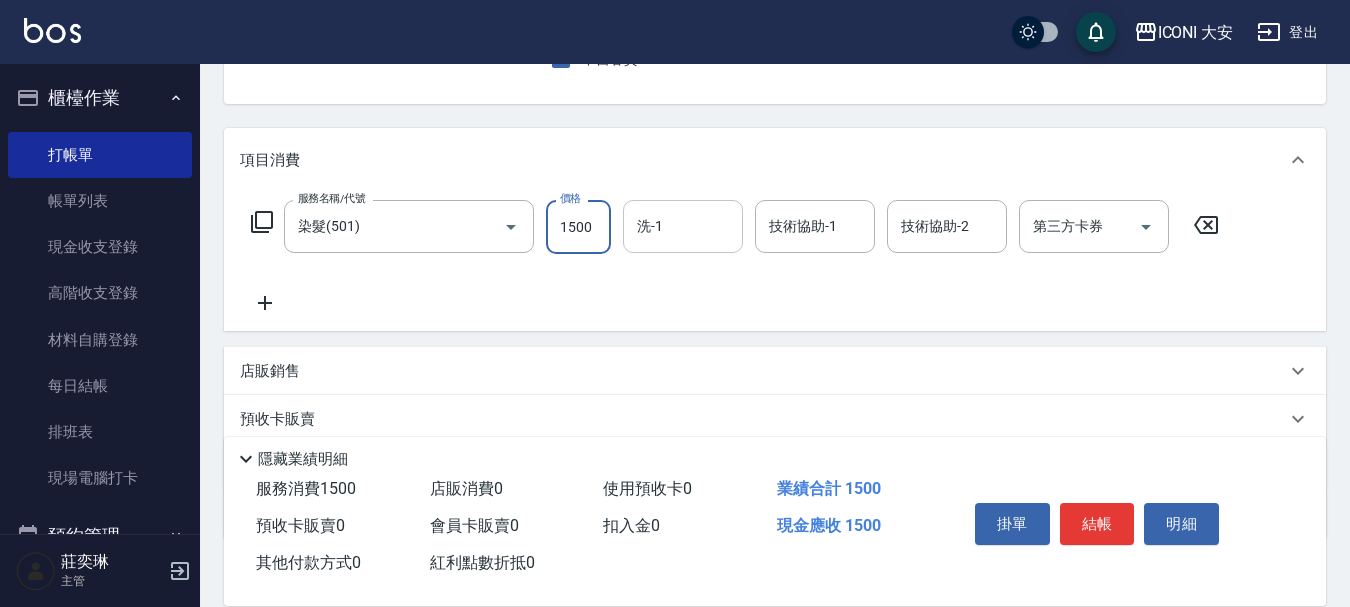 click on "洗-1" at bounding box center [683, 226] 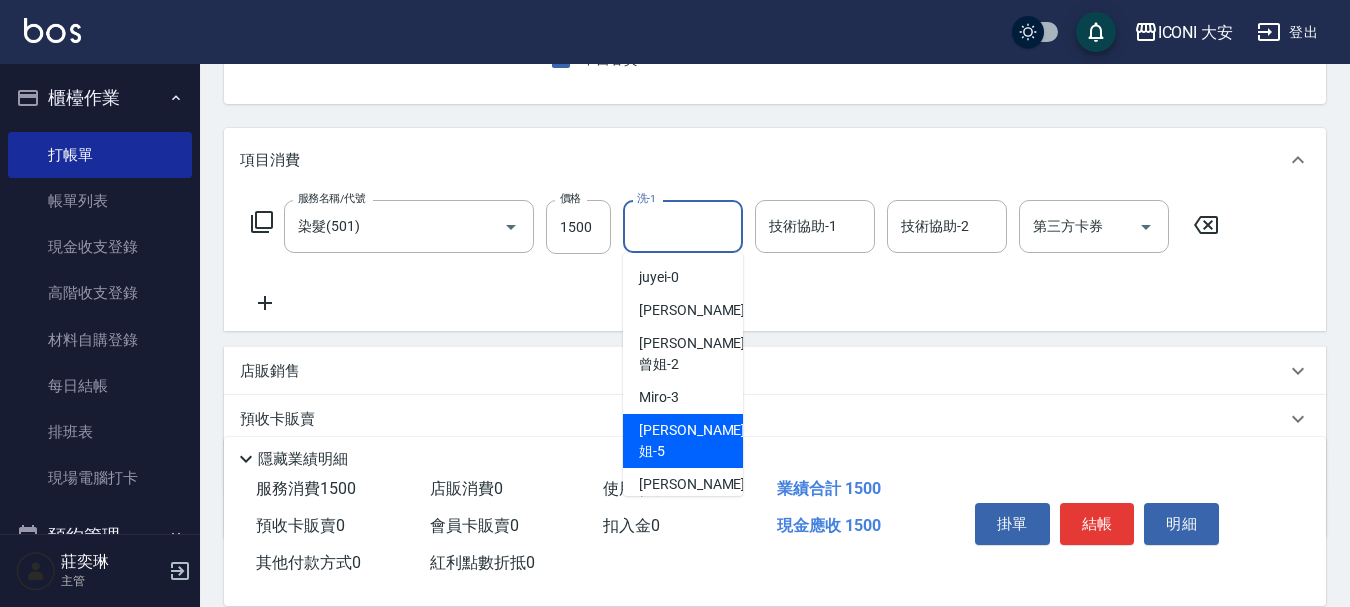 drag, startPoint x: 674, startPoint y: 412, endPoint x: 735, endPoint y: 265, distance: 159.154 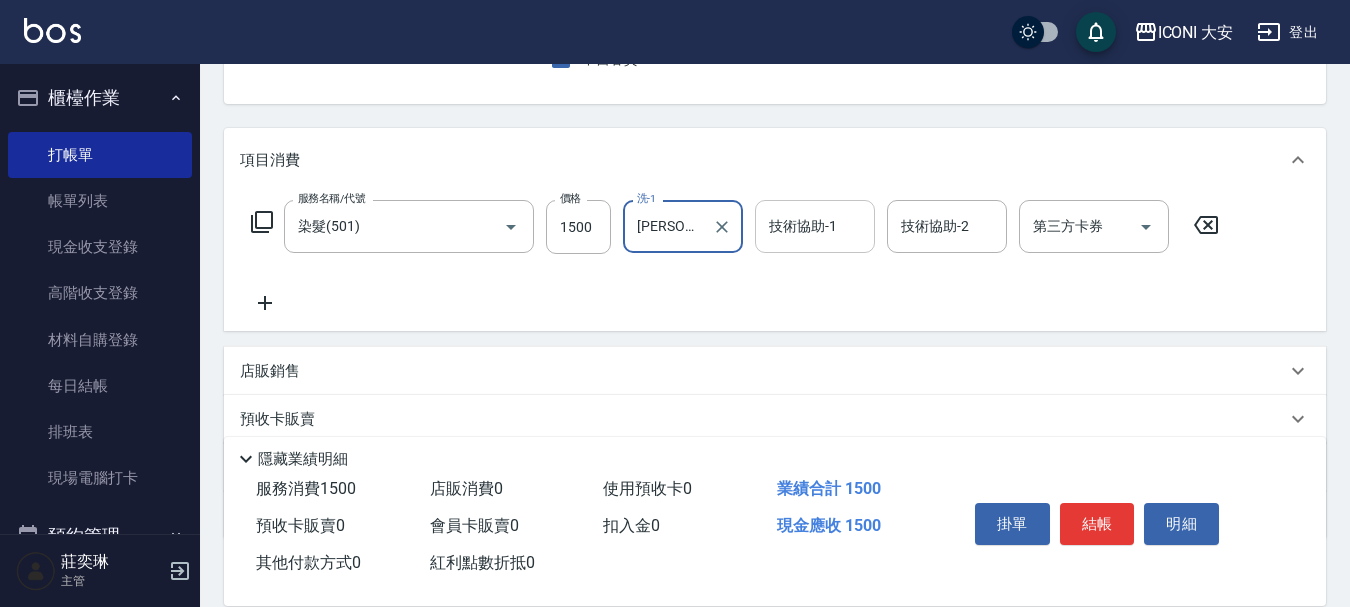 drag, startPoint x: 794, startPoint y: 220, endPoint x: 793, endPoint y: 236, distance: 16.03122 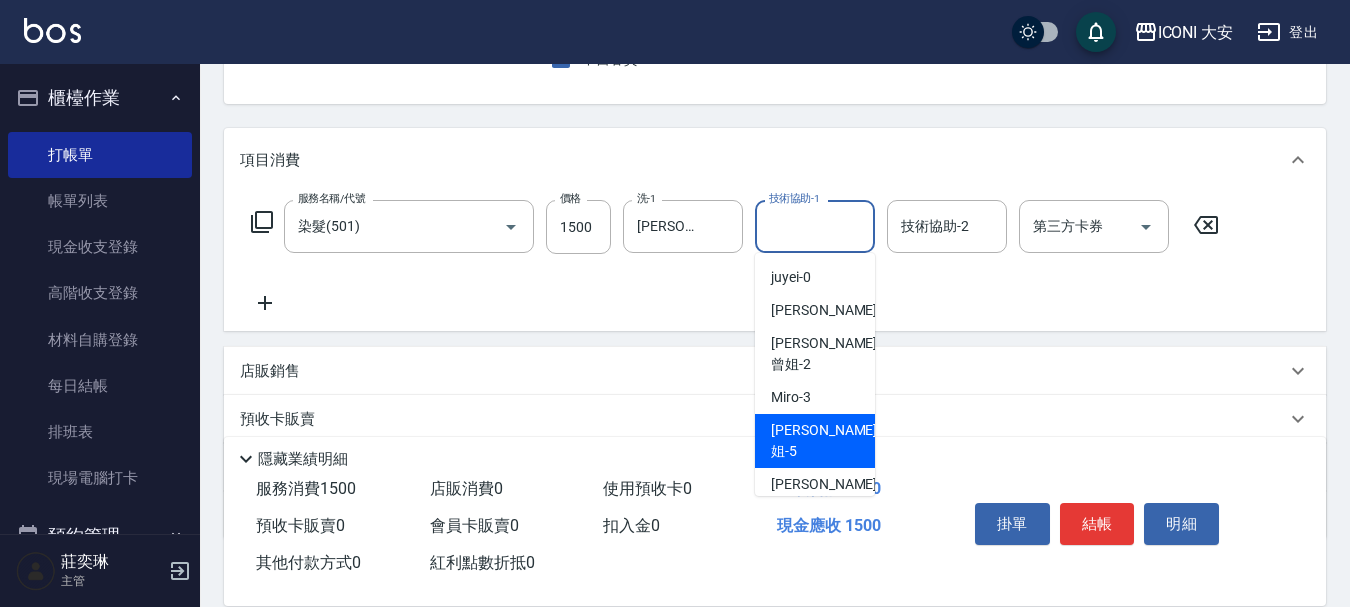 click on "Linda張姐 -5" at bounding box center [824, 441] 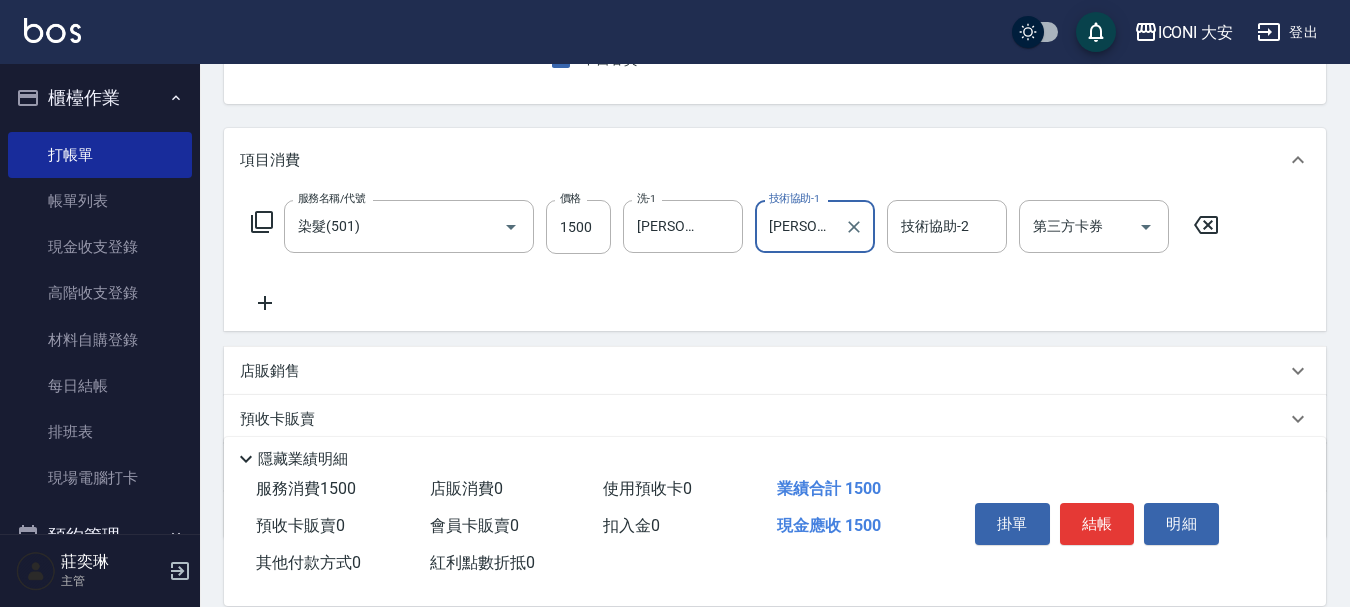 click 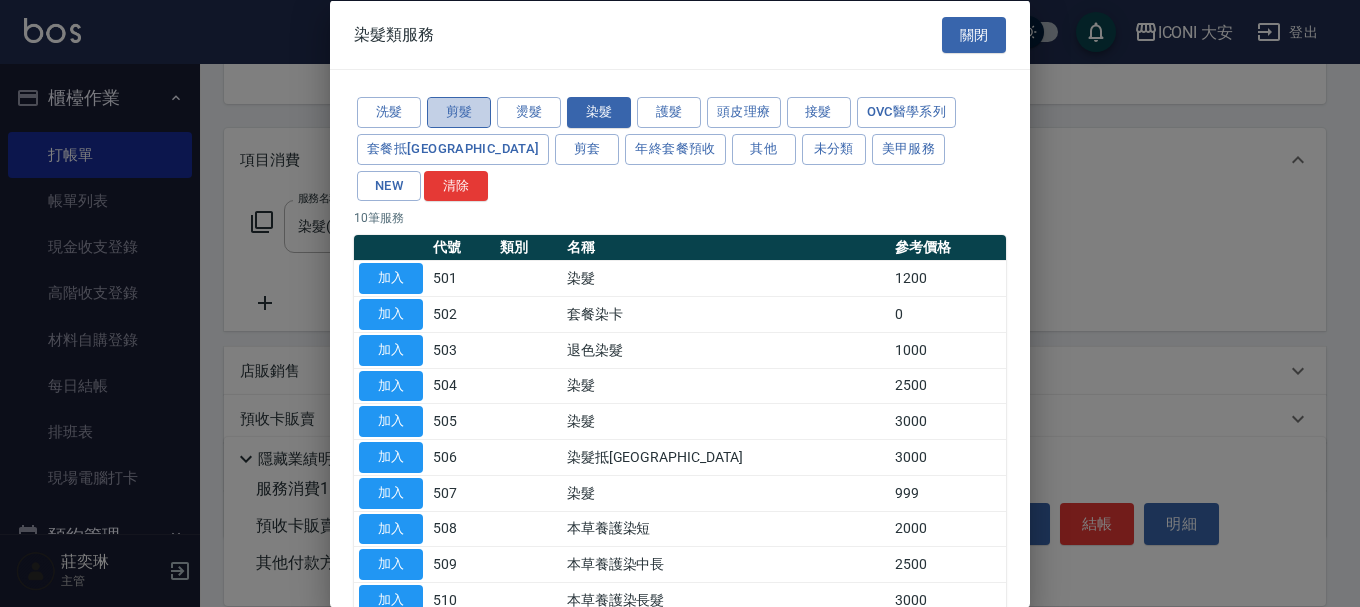 click on "剪髮" at bounding box center (459, 112) 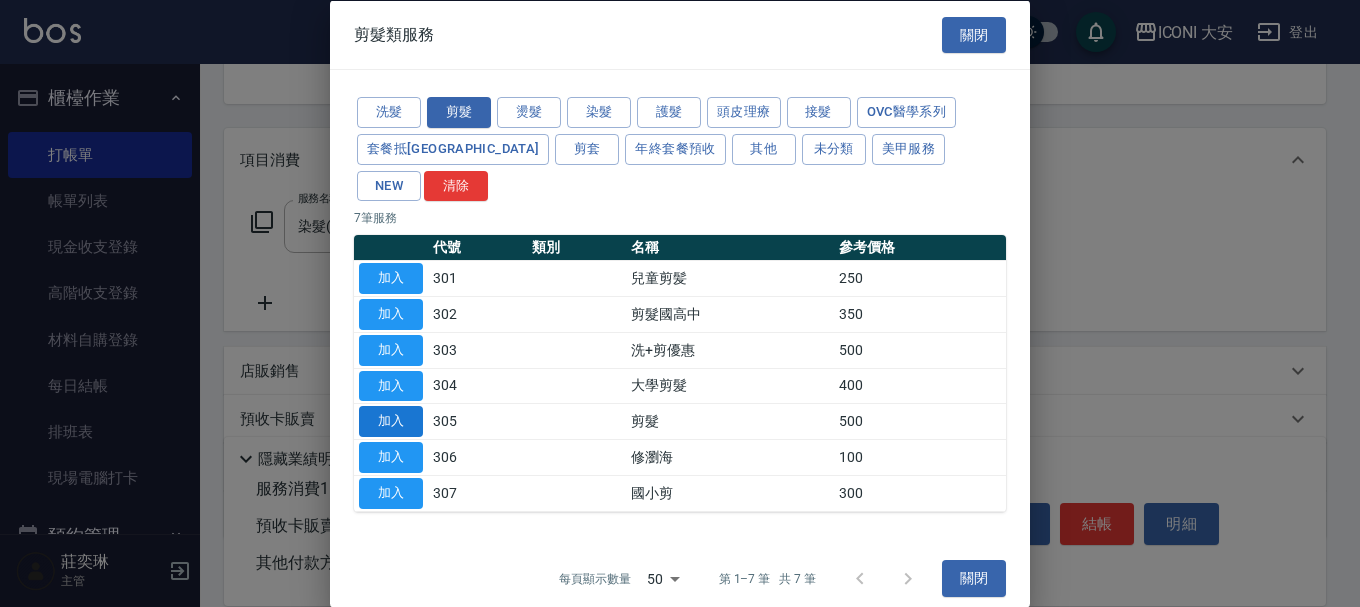 click on "加入" at bounding box center (391, 421) 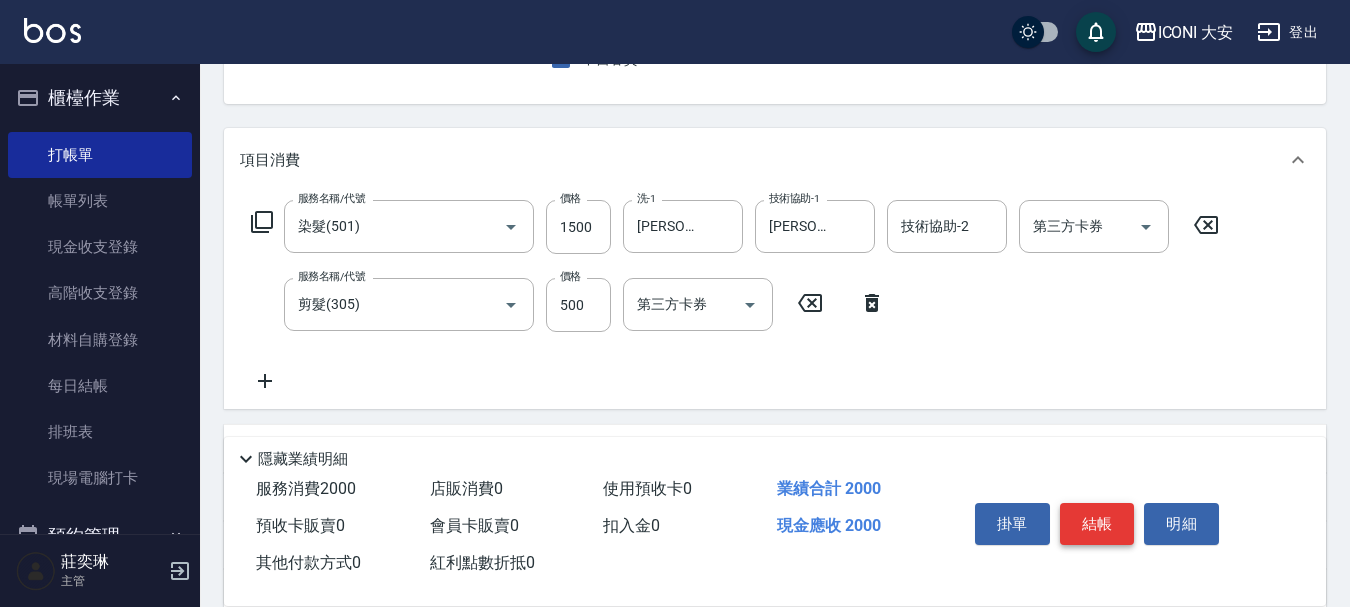 click on "結帳" at bounding box center (1097, 524) 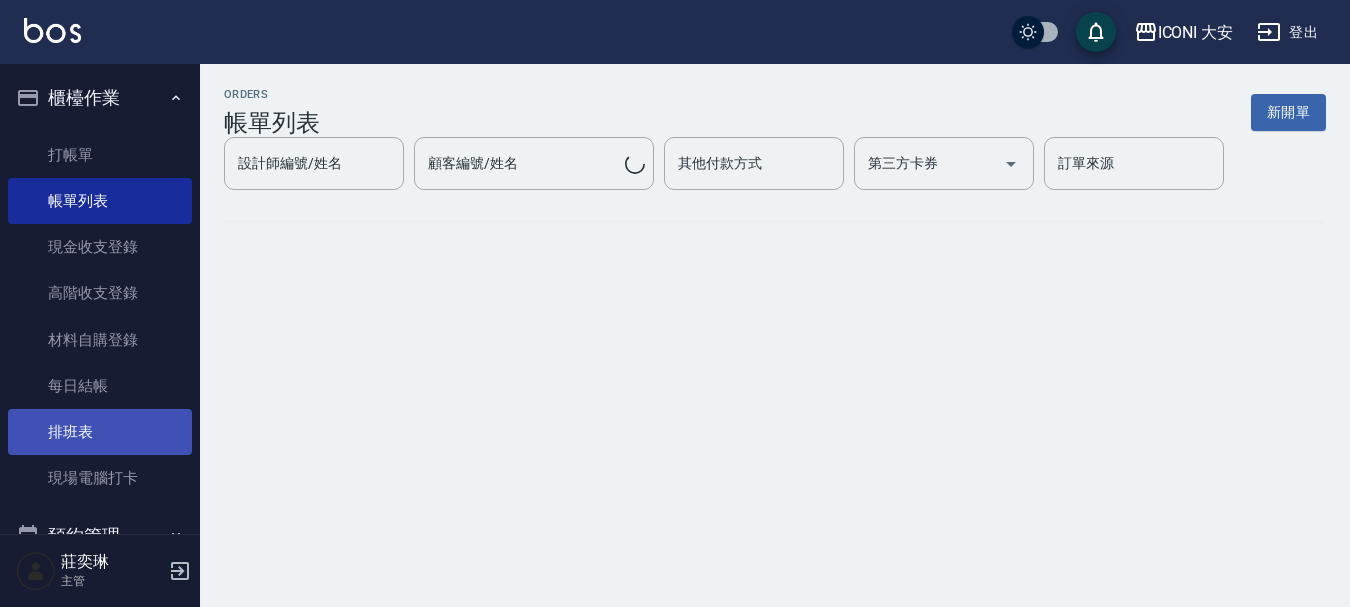 scroll, scrollTop: 0, scrollLeft: 0, axis: both 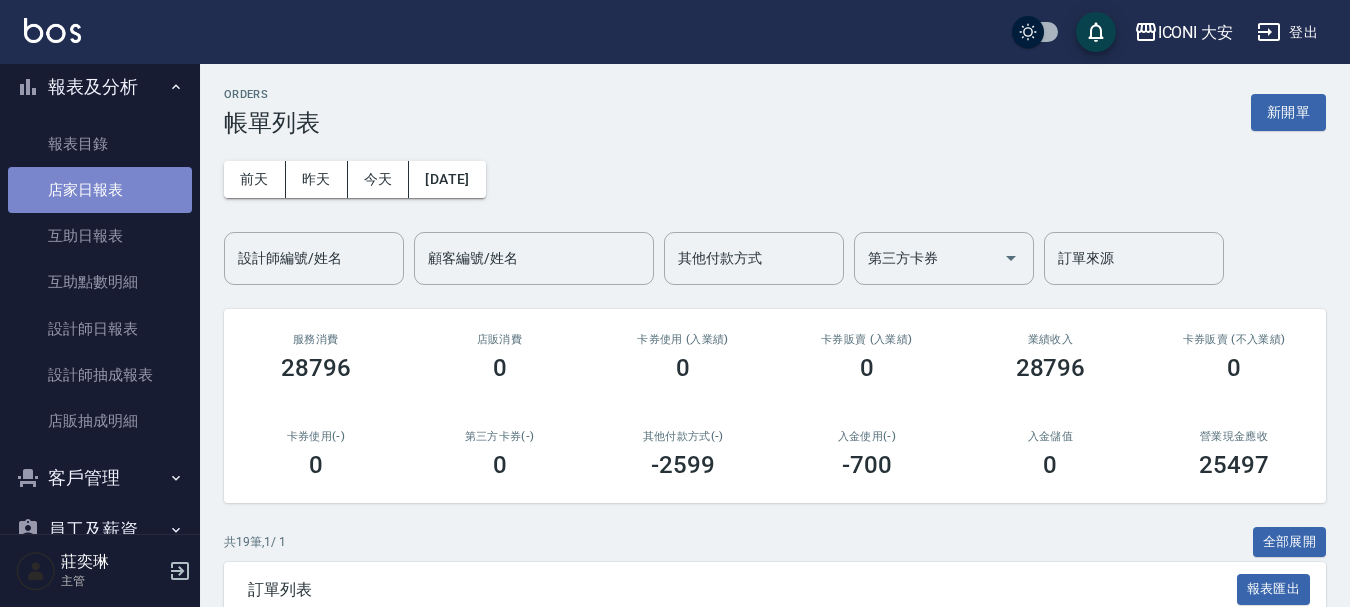 click on "店家日報表" at bounding box center [100, 190] 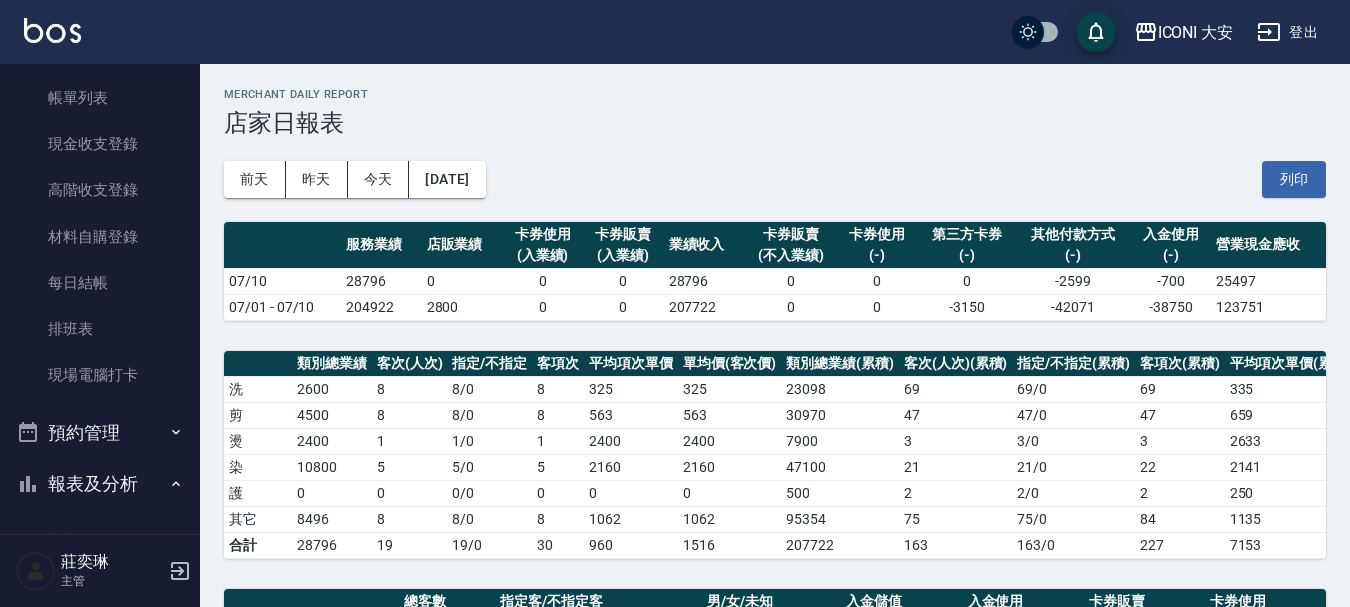 scroll, scrollTop: 100, scrollLeft: 0, axis: vertical 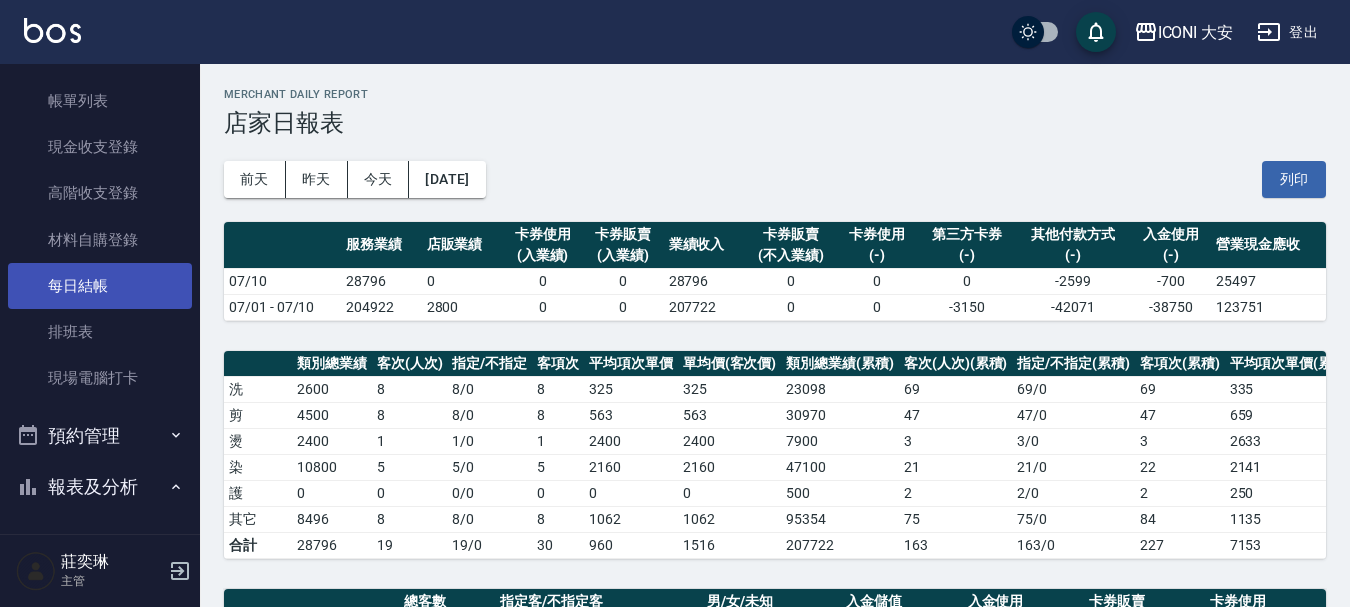 click on "每日結帳" at bounding box center (100, 286) 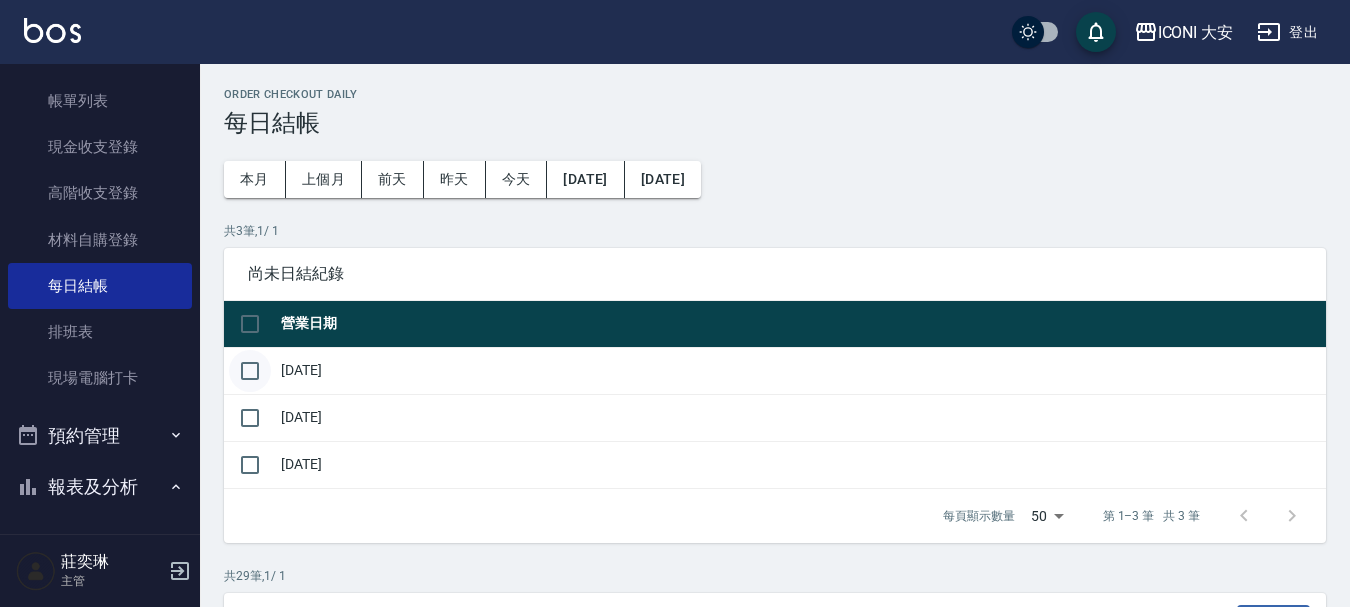 drag, startPoint x: 247, startPoint y: 363, endPoint x: 256, endPoint y: 380, distance: 19.235384 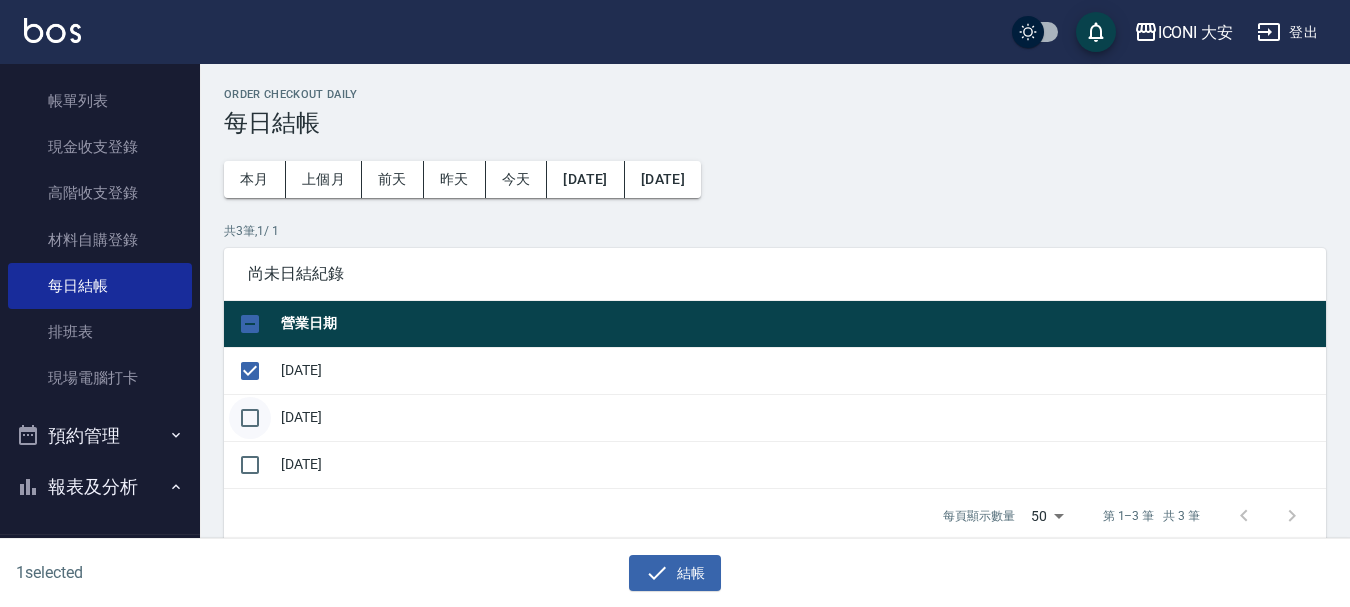 click at bounding box center [250, 418] 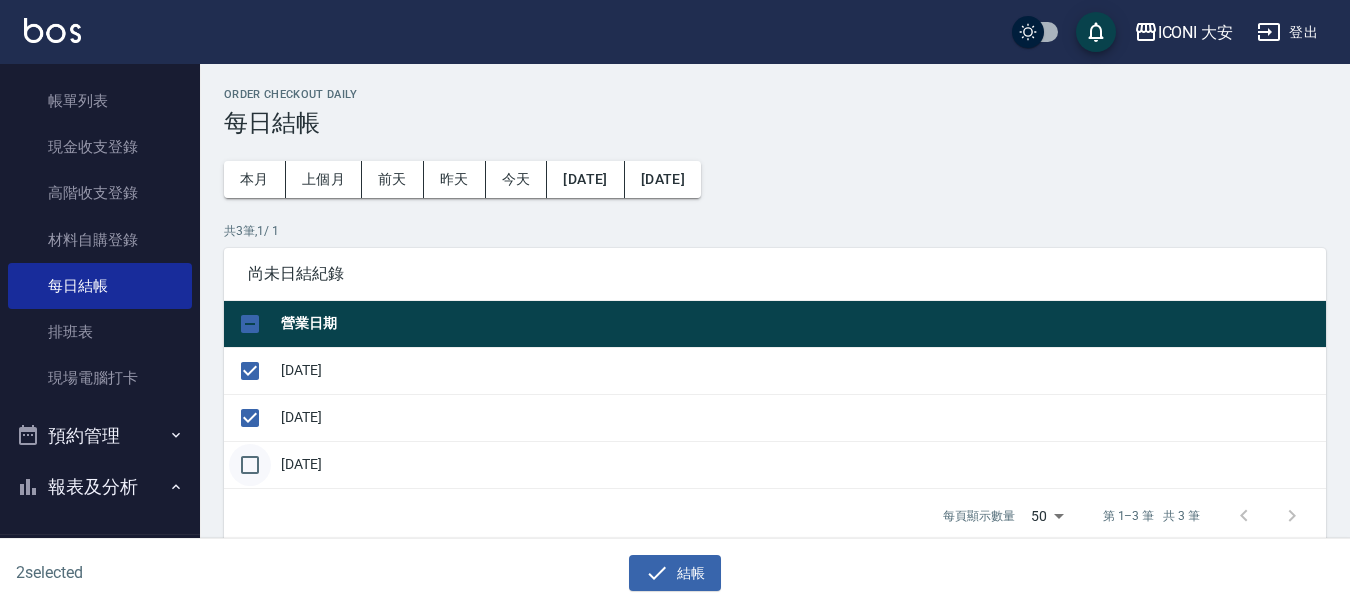 click at bounding box center (250, 465) 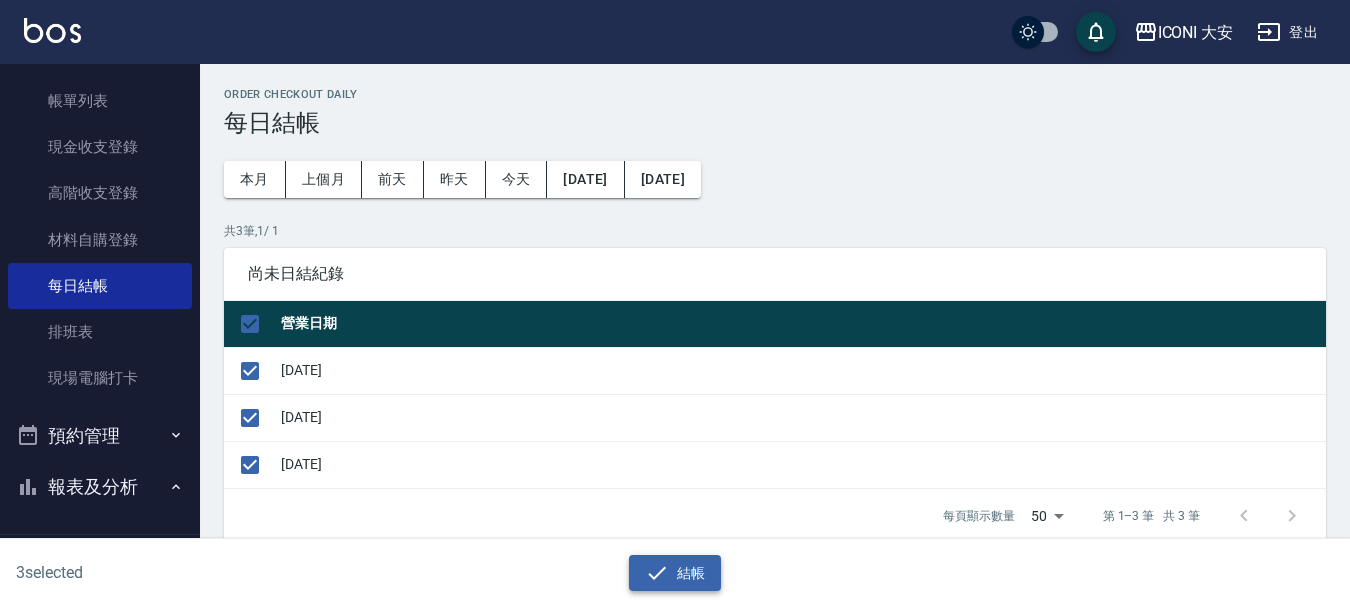 click 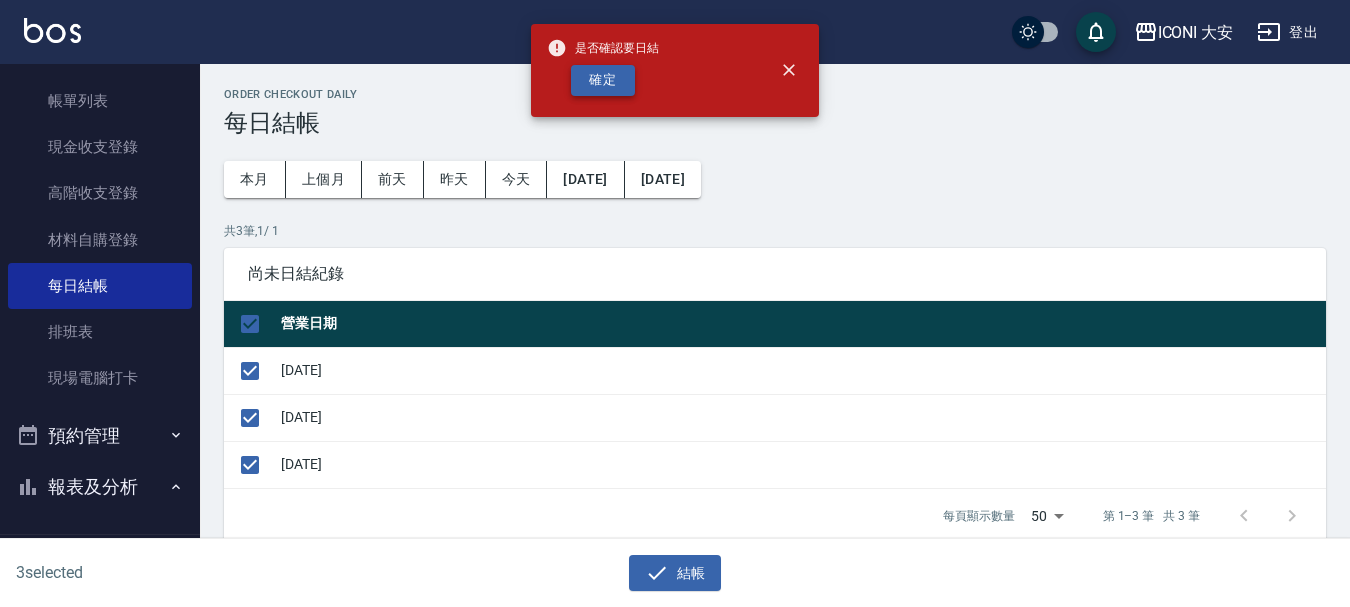 click on "確定" at bounding box center (603, 80) 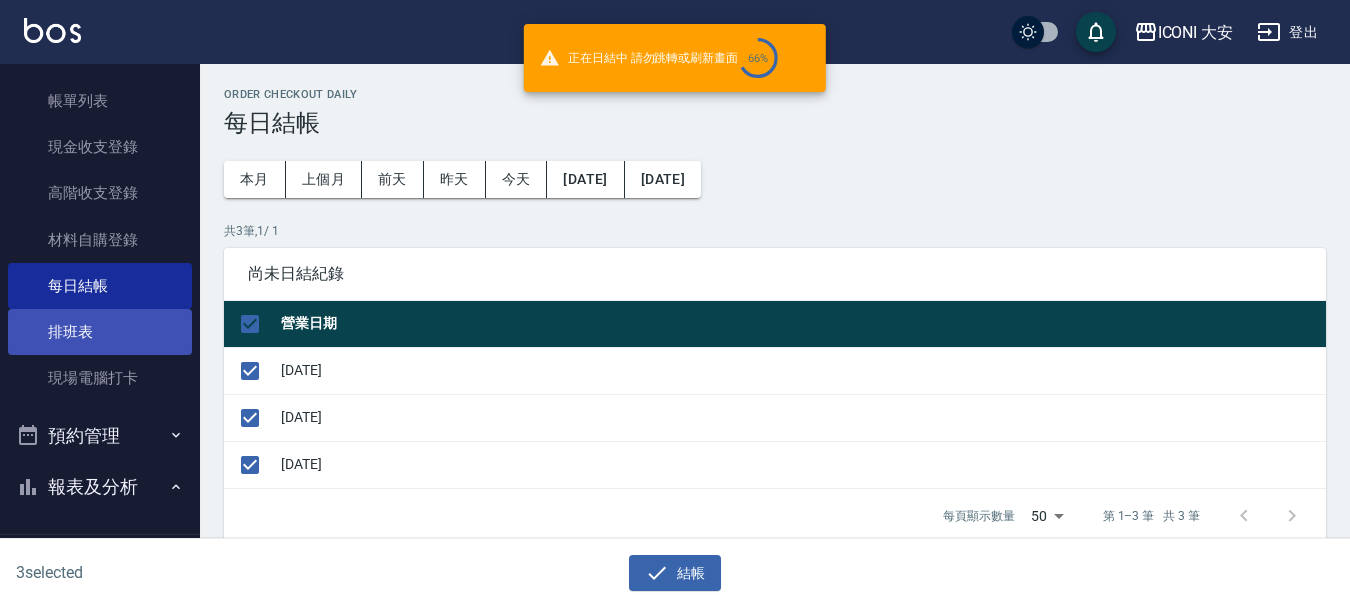 checkbox on "false" 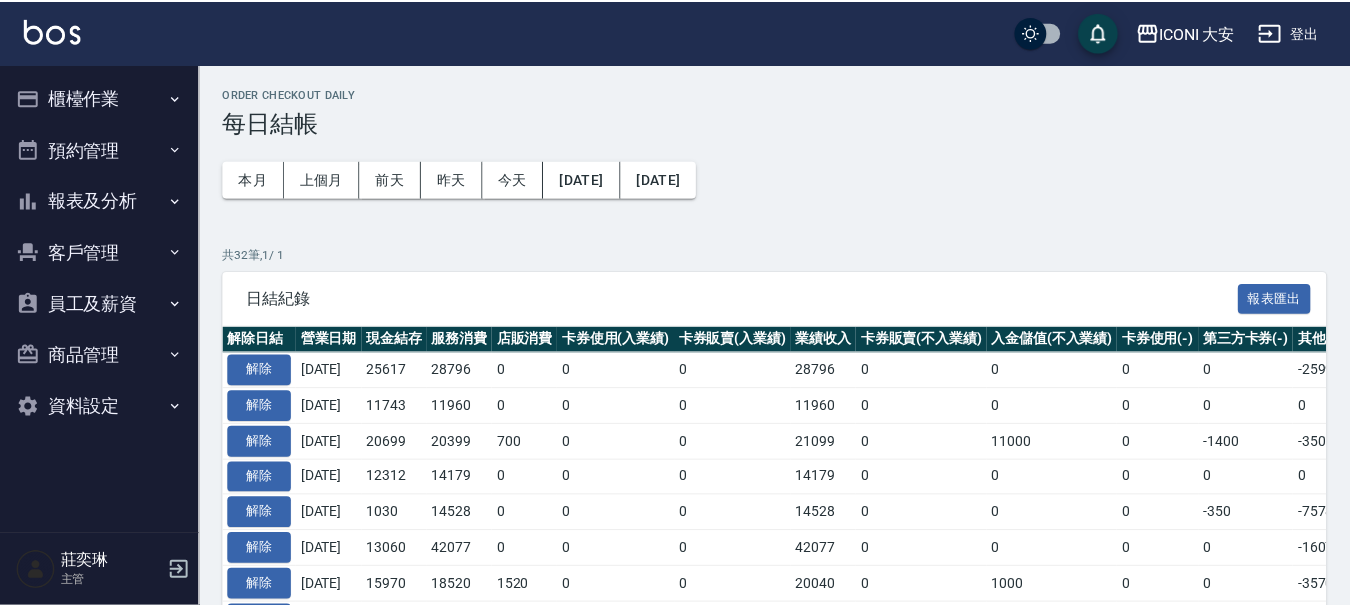 scroll, scrollTop: 0, scrollLeft: 0, axis: both 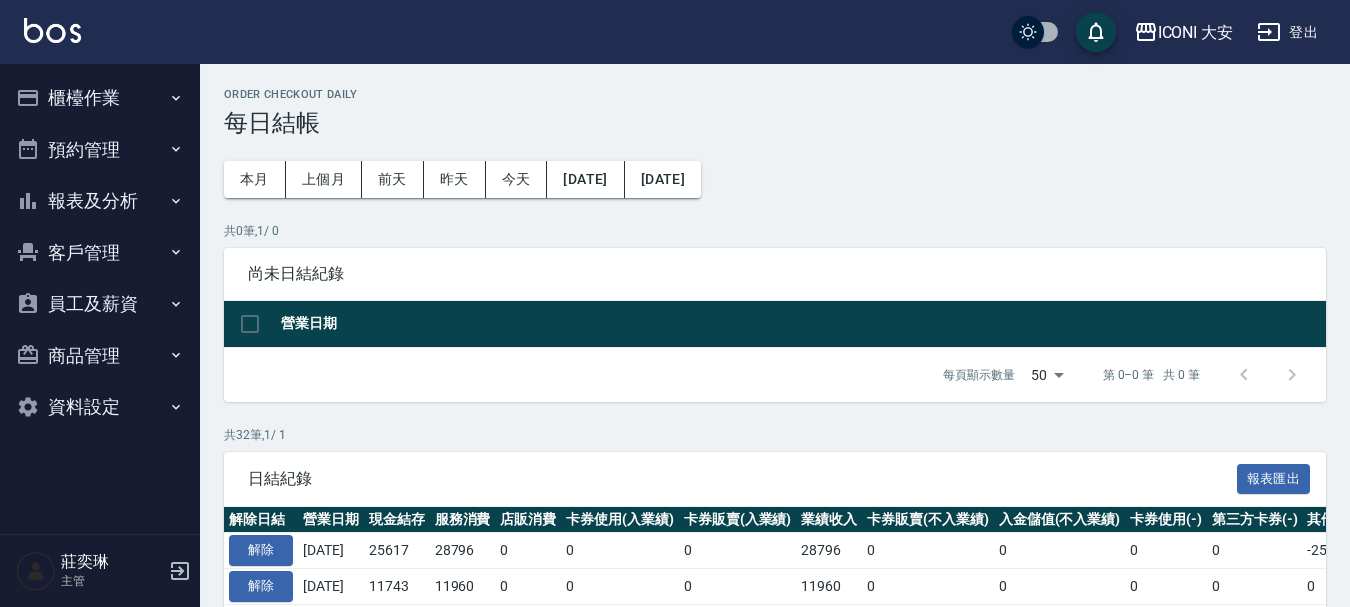 click on "櫃檯作業" at bounding box center [100, 98] 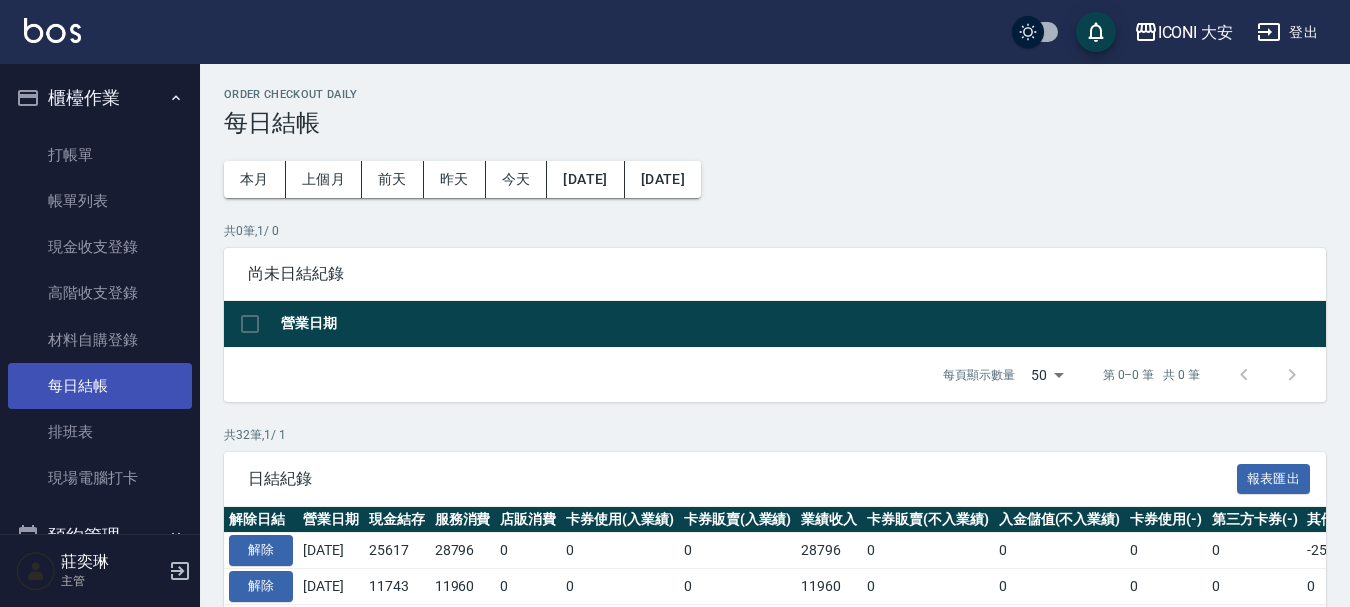 scroll, scrollTop: 200, scrollLeft: 0, axis: vertical 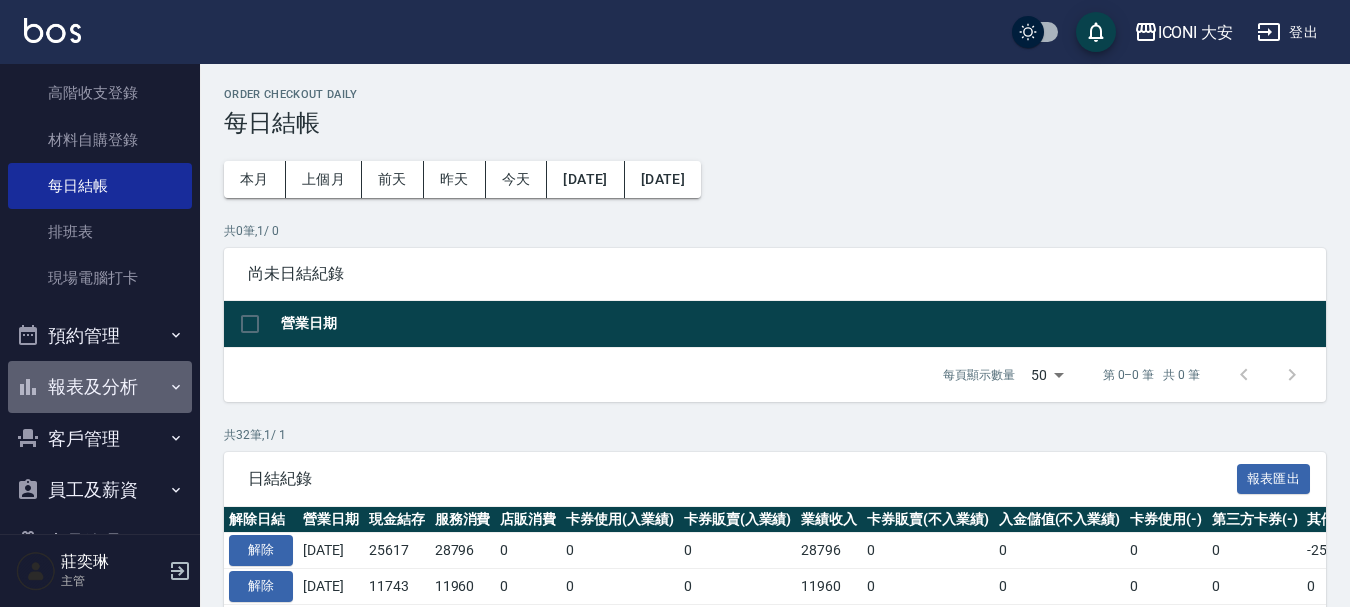 click on "報表及分析" at bounding box center (100, 387) 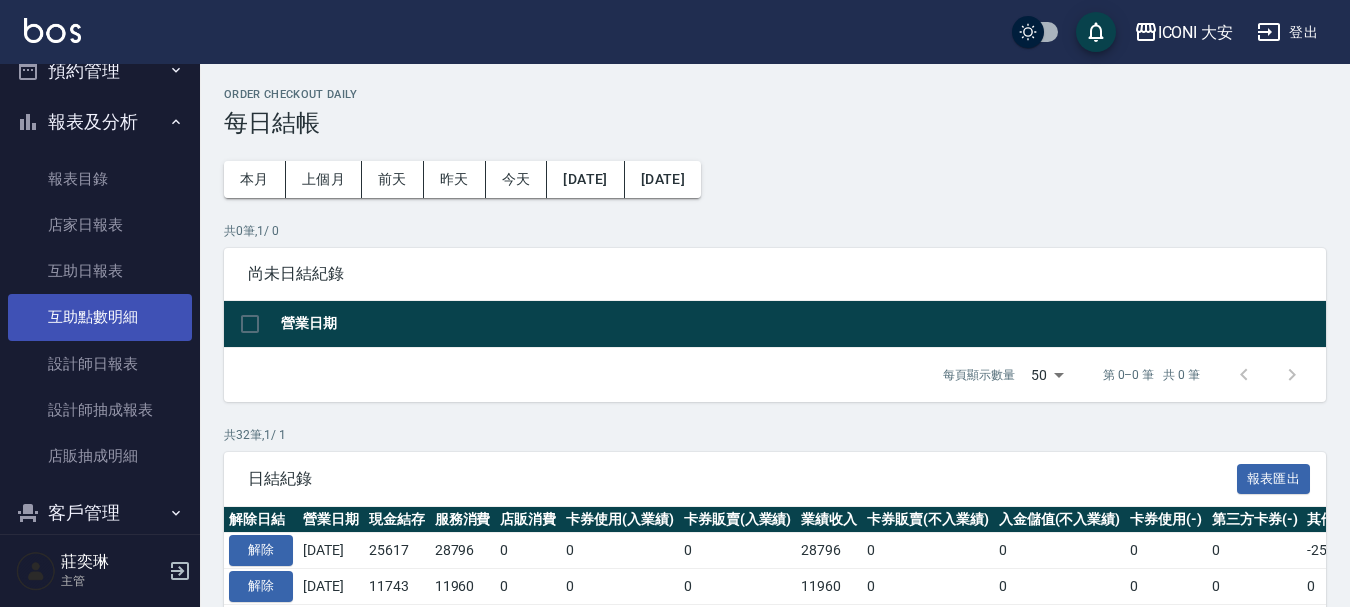 scroll, scrollTop: 500, scrollLeft: 0, axis: vertical 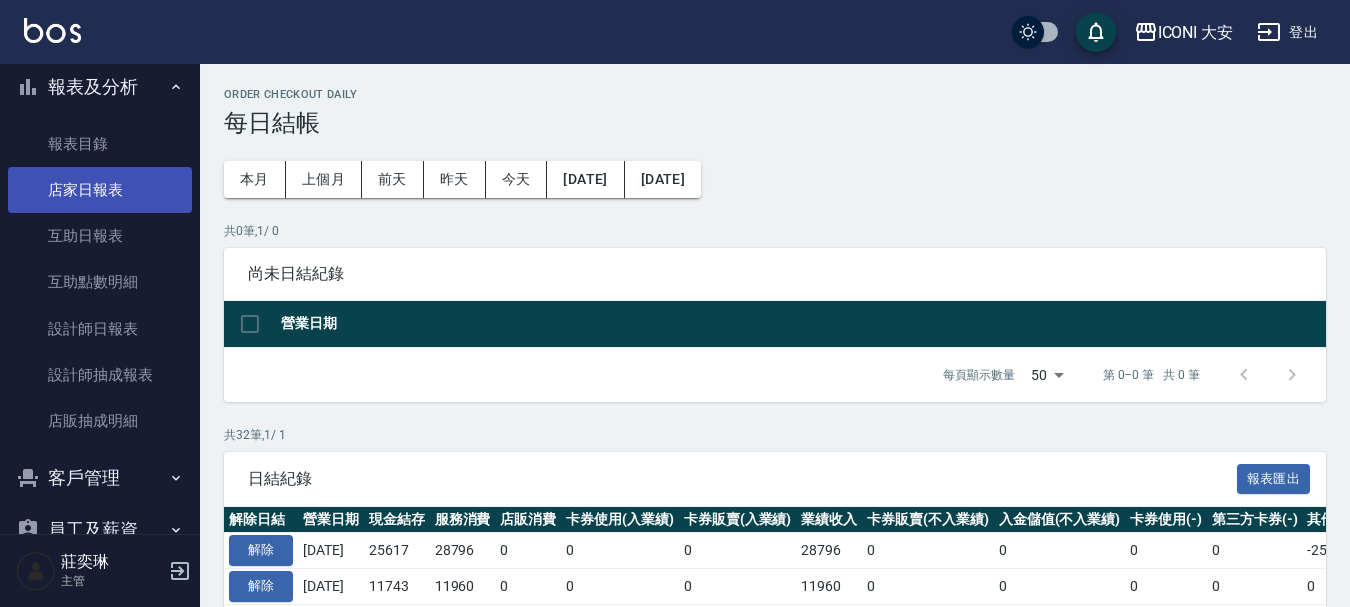 click on "店家日報表" at bounding box center (100, 190) 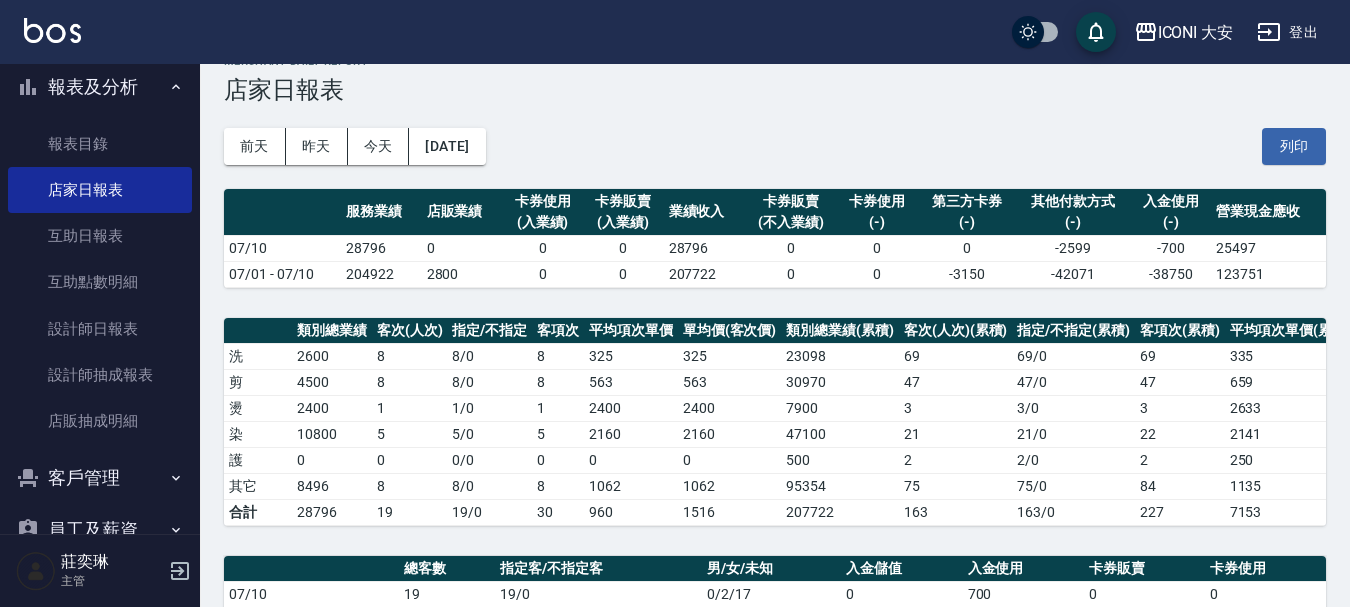 scroll, scrollTop: 0, scrollLeft: 0, axis: both 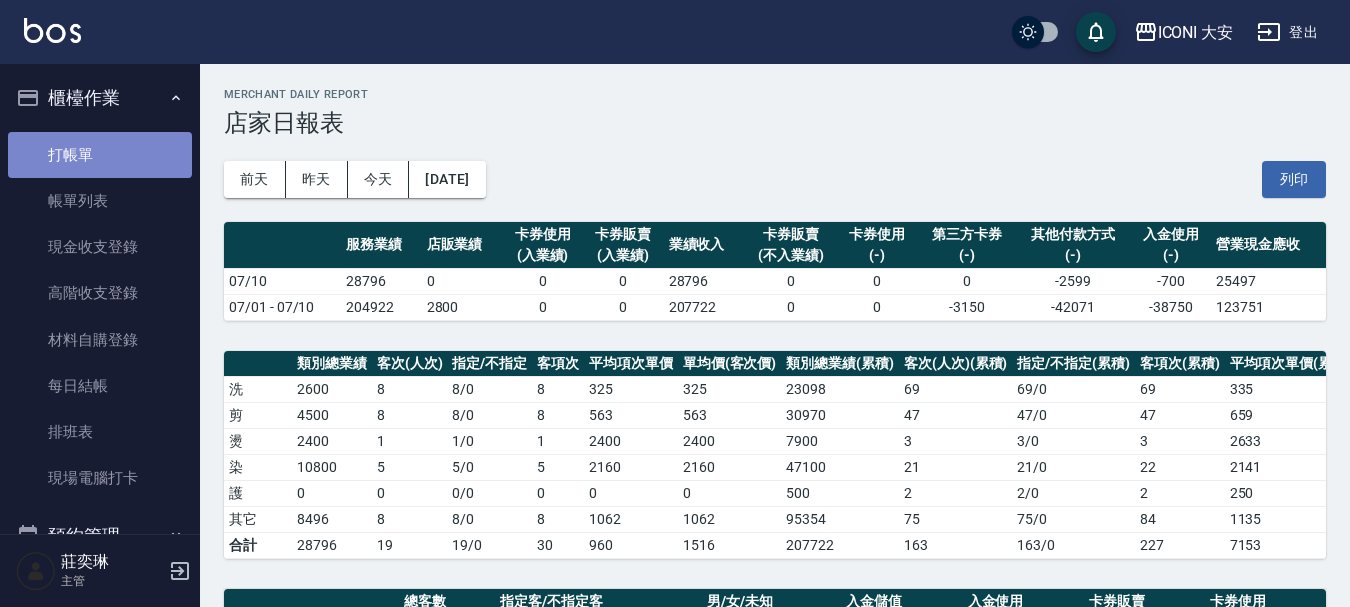 click on "打帳單" at bounding box center (100, 155) 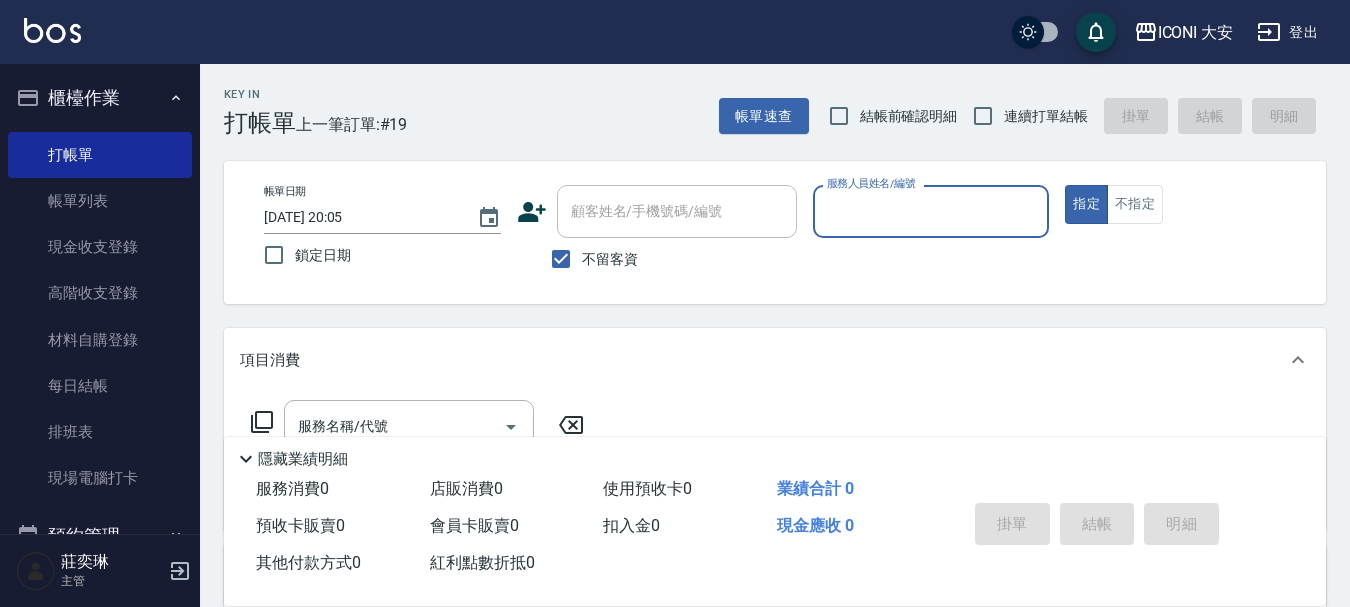 click on "服務人員姓名/編號" at bounding box center (931, 211) 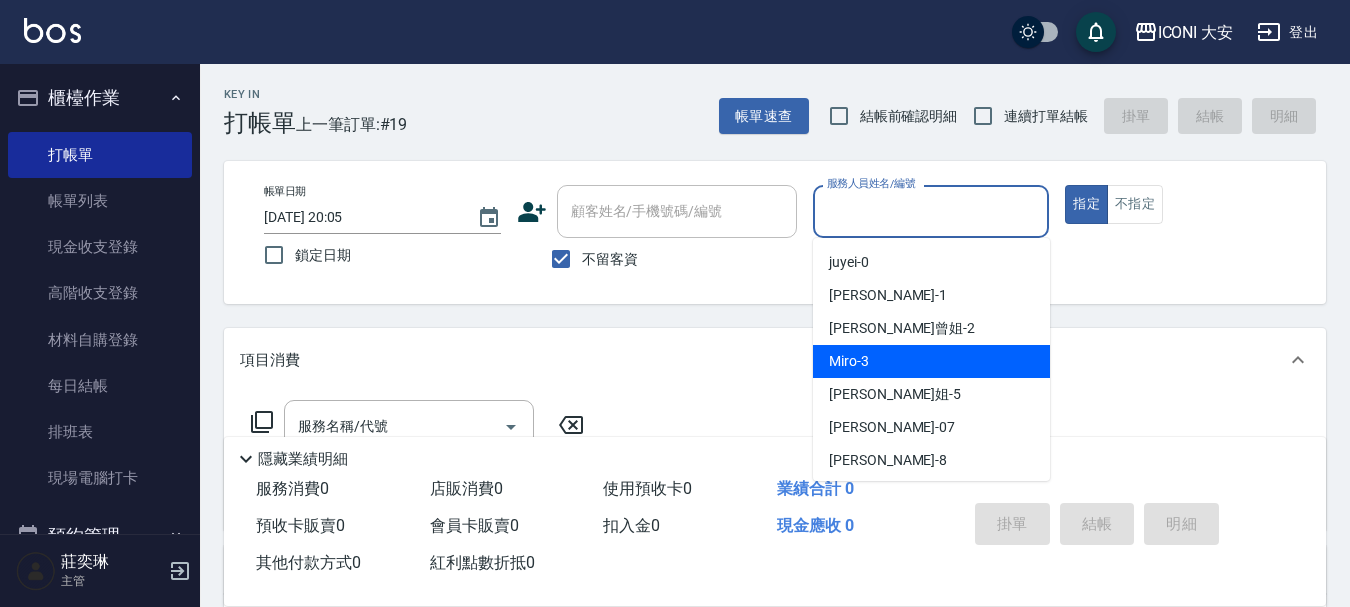 click on "Miro -3" at bounding box center (849, 361) 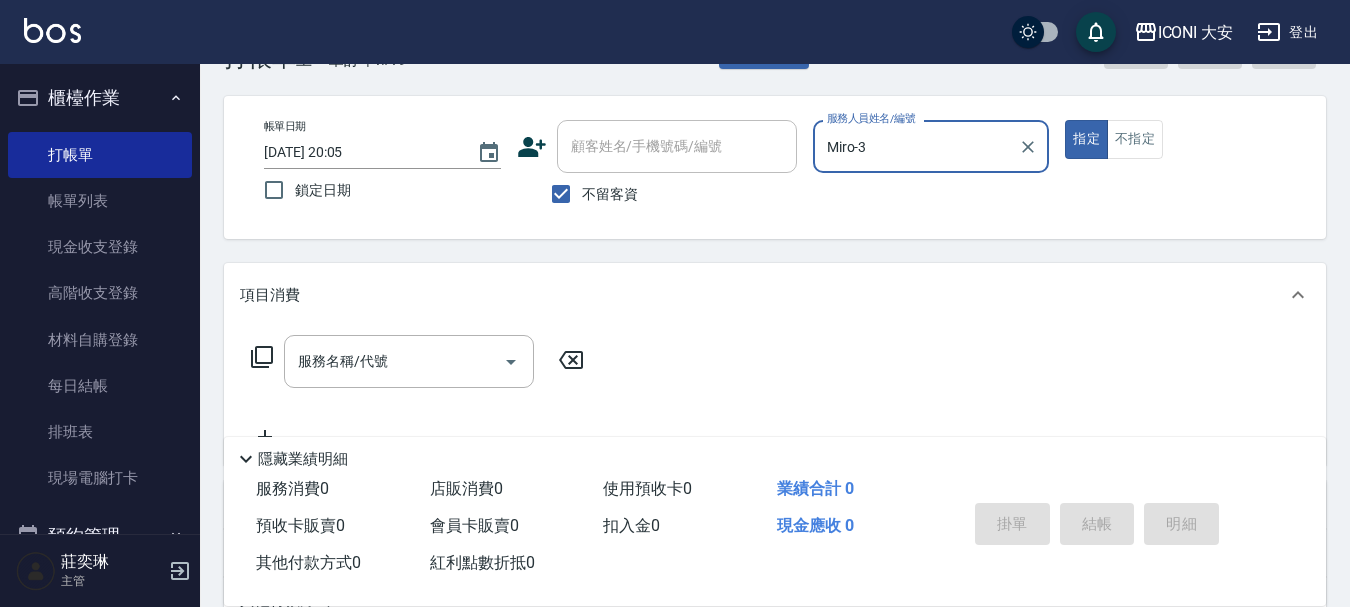 scroll, scrollTop: 100, scrollLeft: 0, axis: vertical 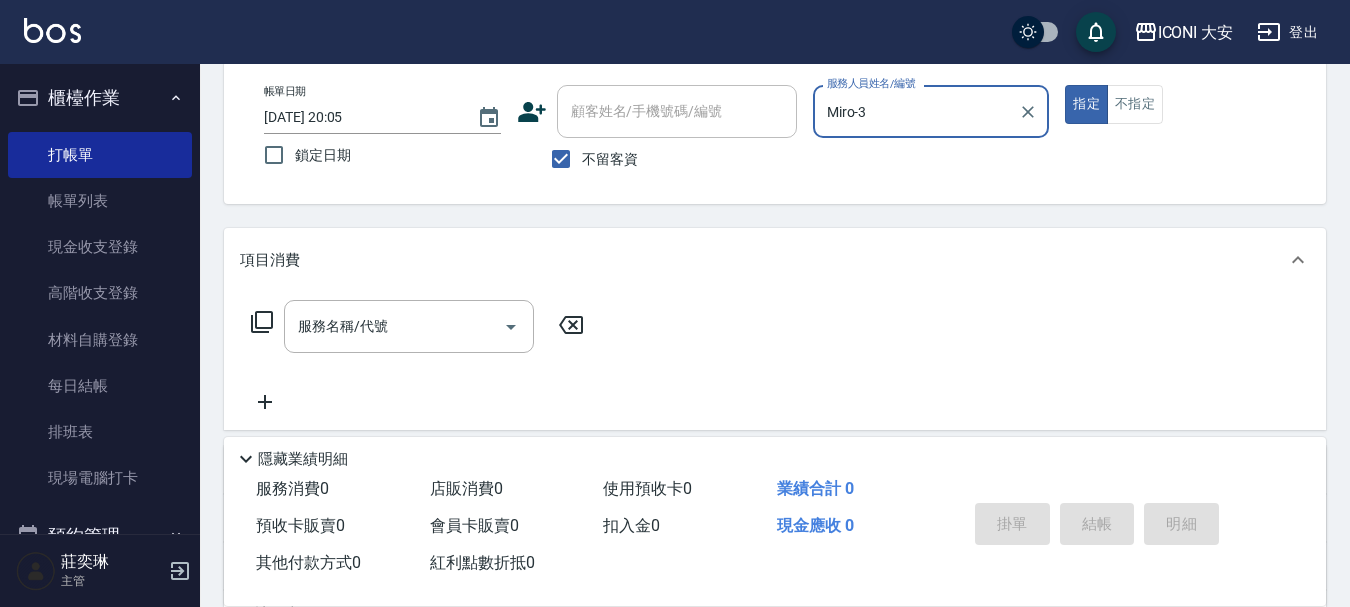 click 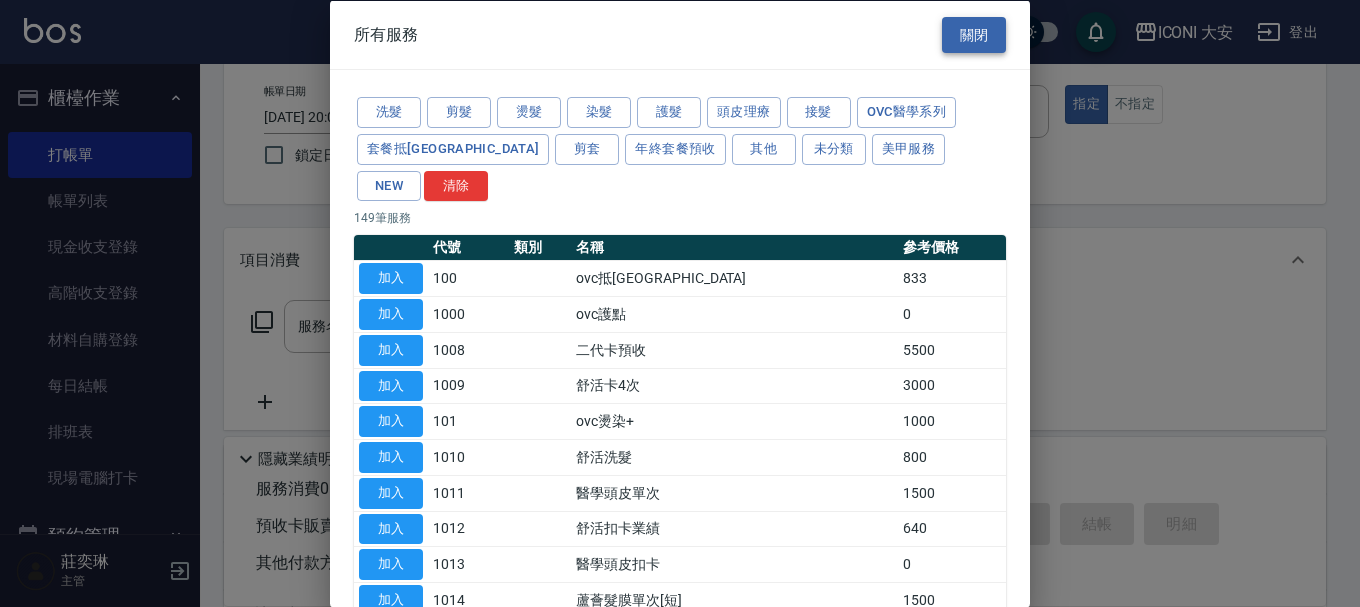 click on "關閉" at bounding box center (974, 34) 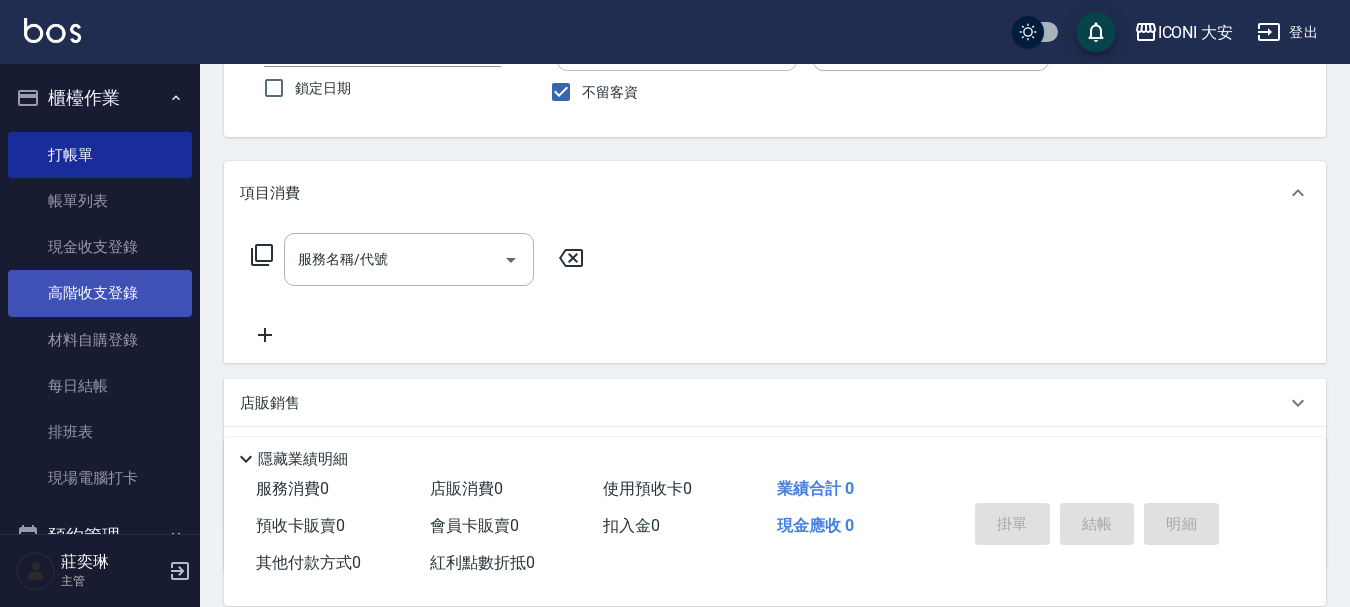 scroll, scrollTop: 200, scrollLeft: 0, axis: vertical 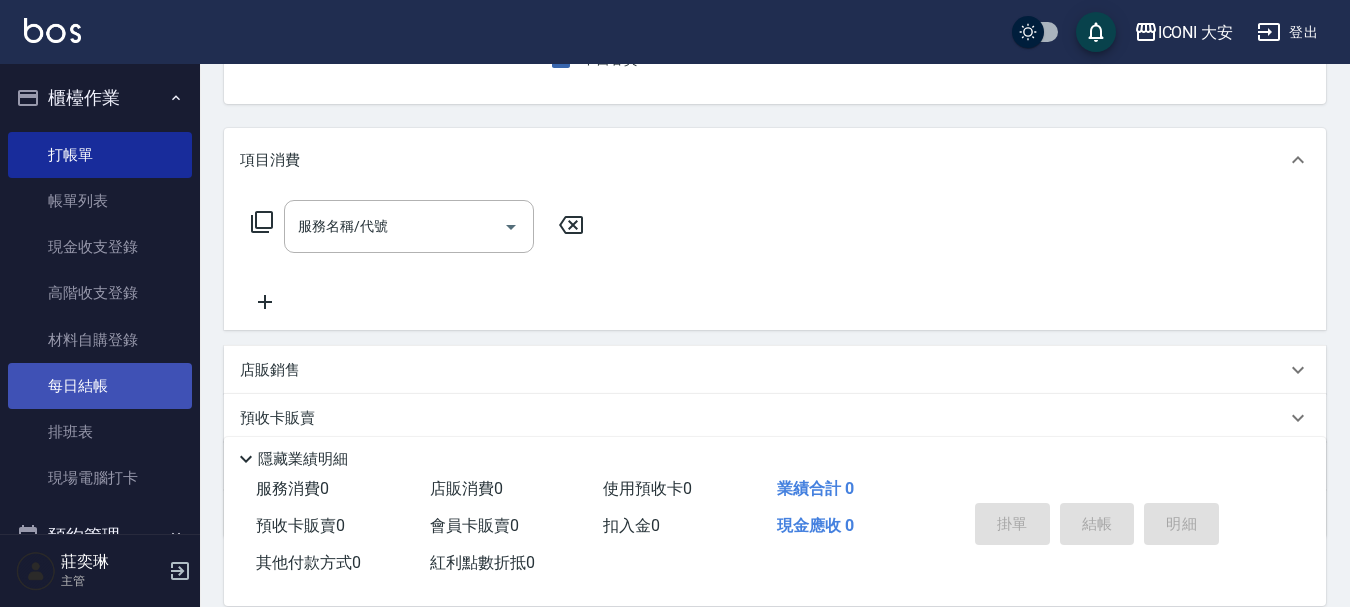 click on "每日結帳" at bounding box center [100, 386] 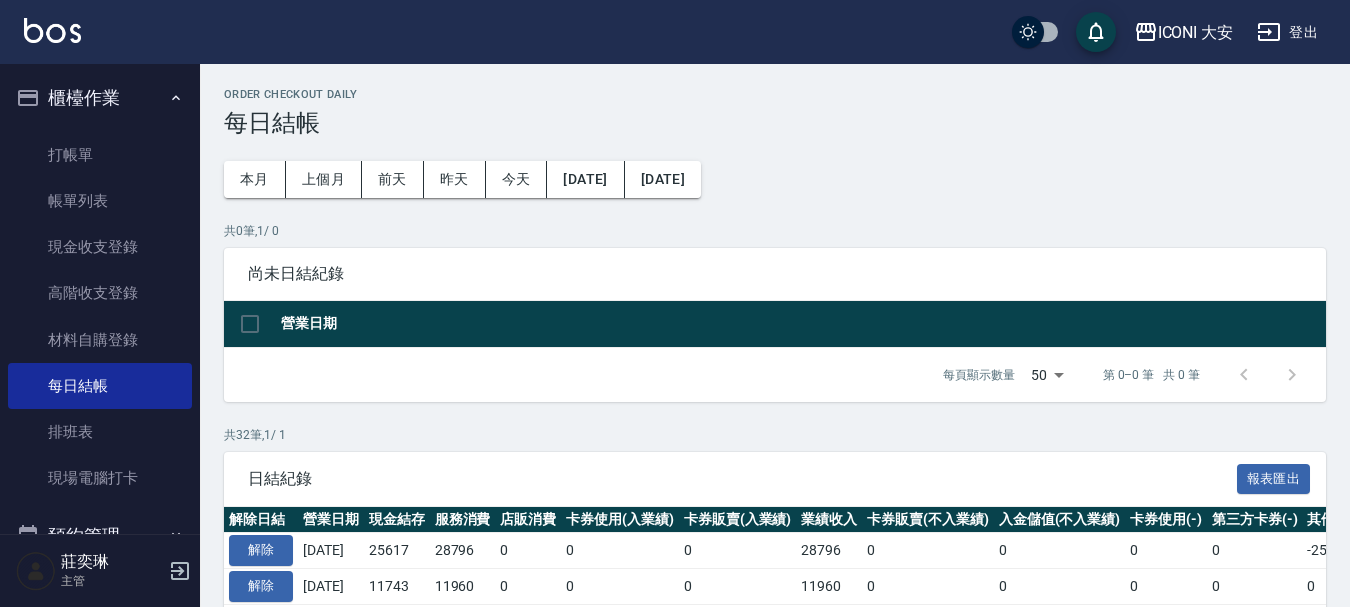 scroll, scrollTop: 100, scrollLeft: 0, axis: vertical 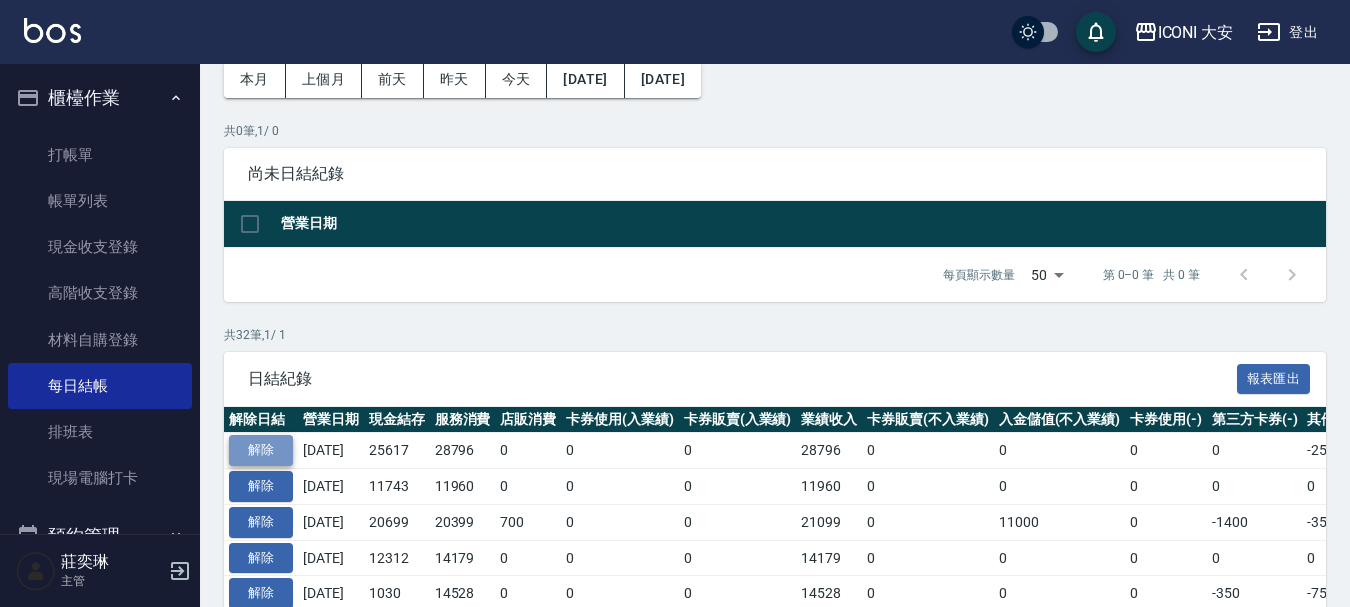 click on "解除" at bounding box center [261, 450] 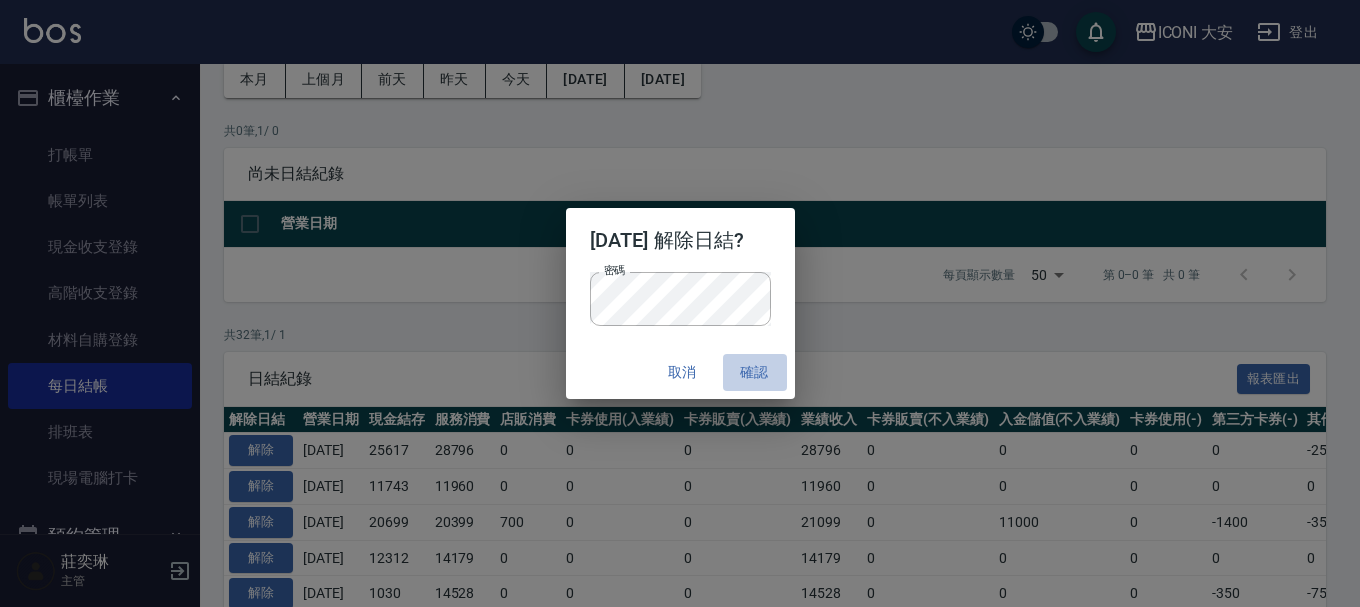 click on "確認" at bounding box center (755, 372) 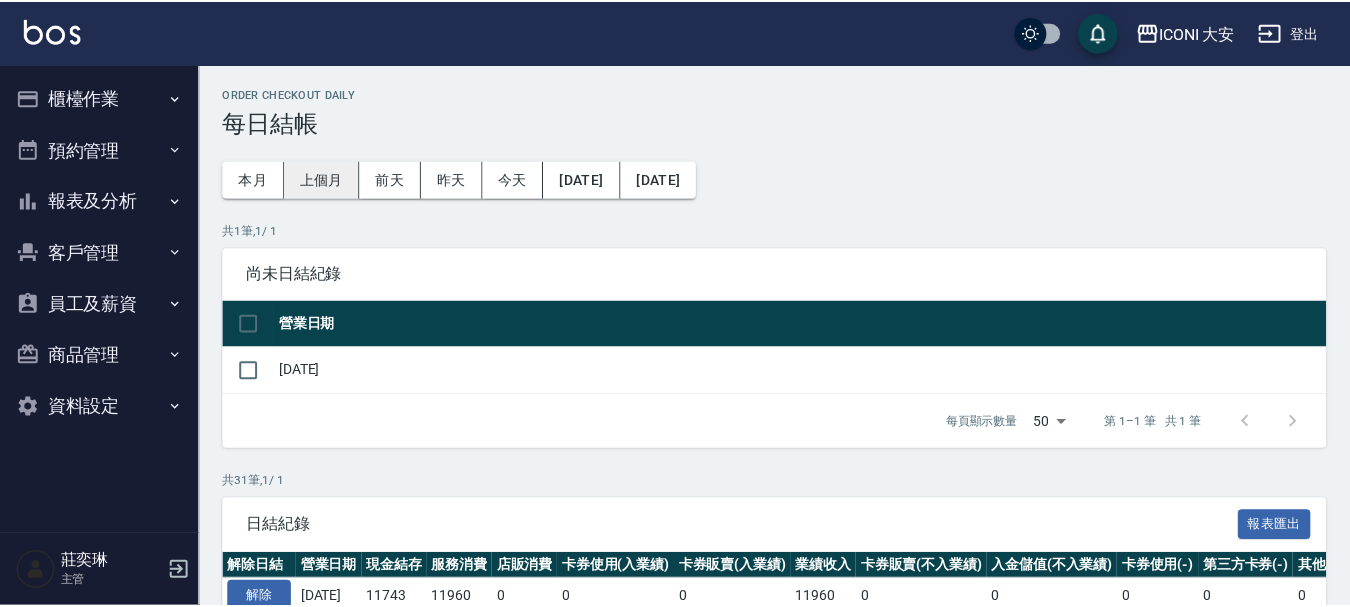 scroll, scrollTop: 0, scrollLeft: 0, axis: both 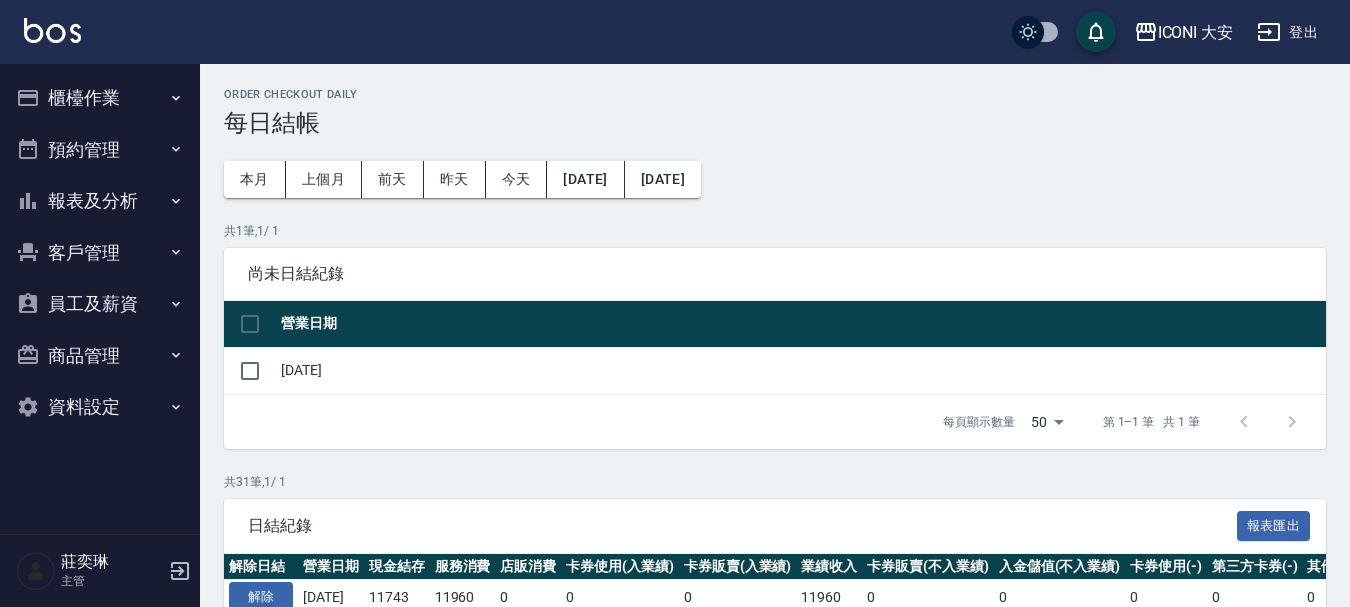 click on "櫃檯作業" at bounding box center (100, 98) 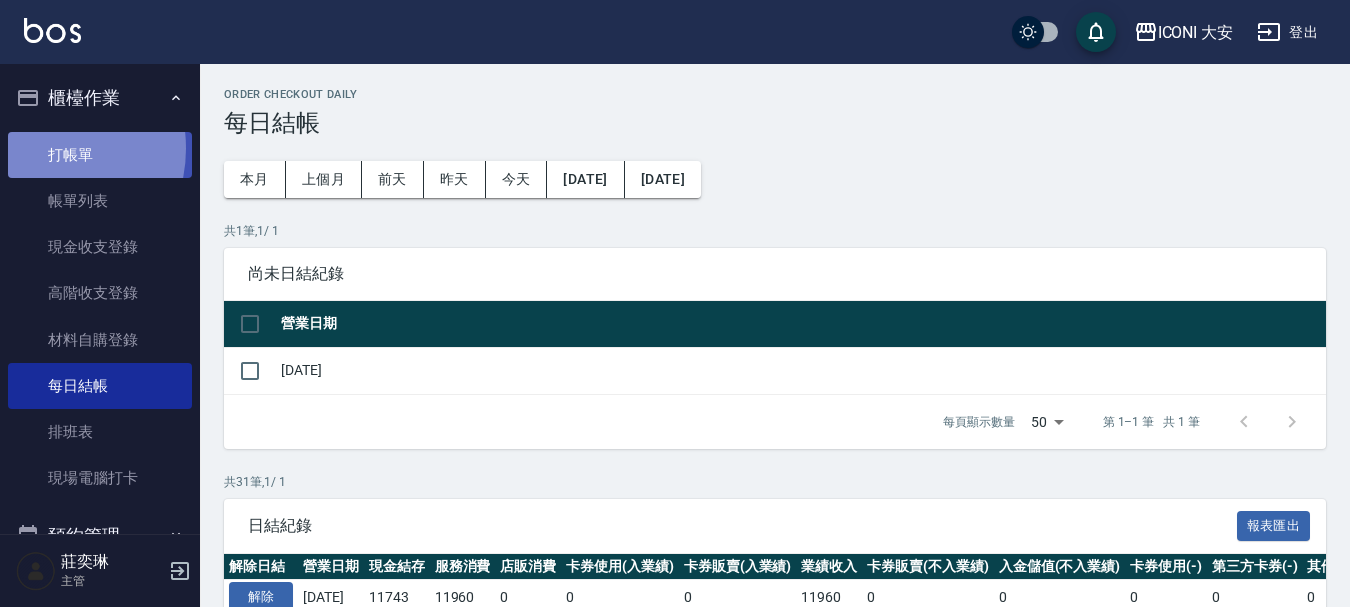 click on "打帳單" at bounding box center [100, 155] 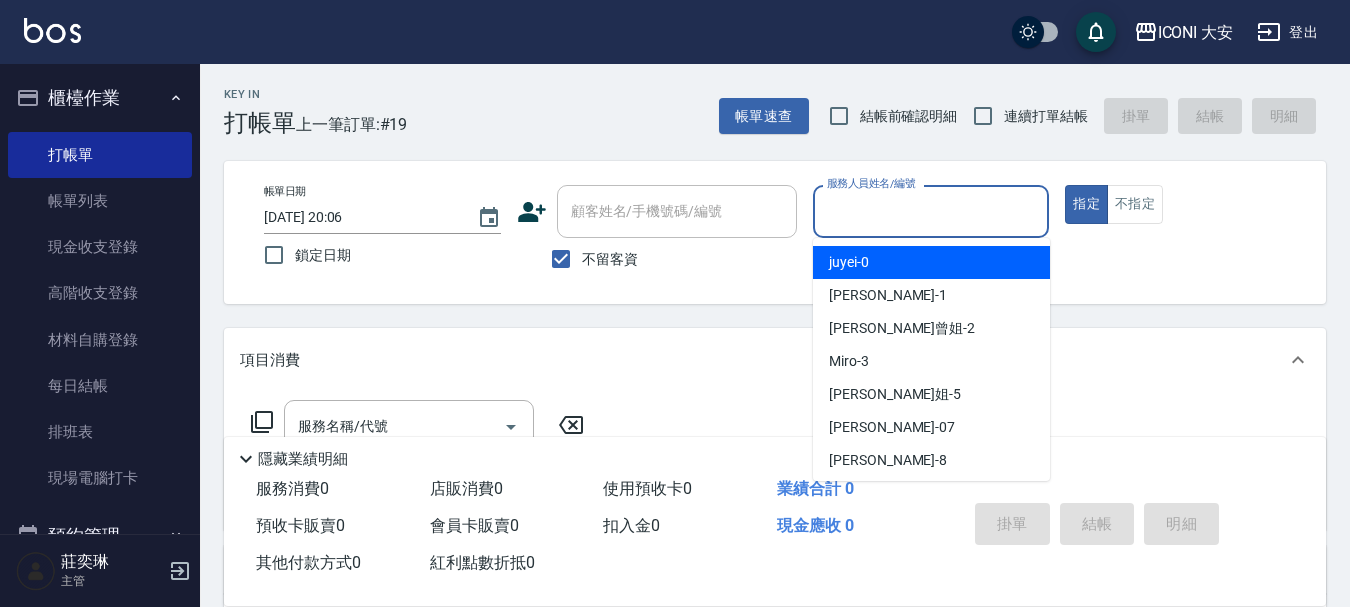 click on "服務人員姓名/編號" at bounding box center (931, 211) 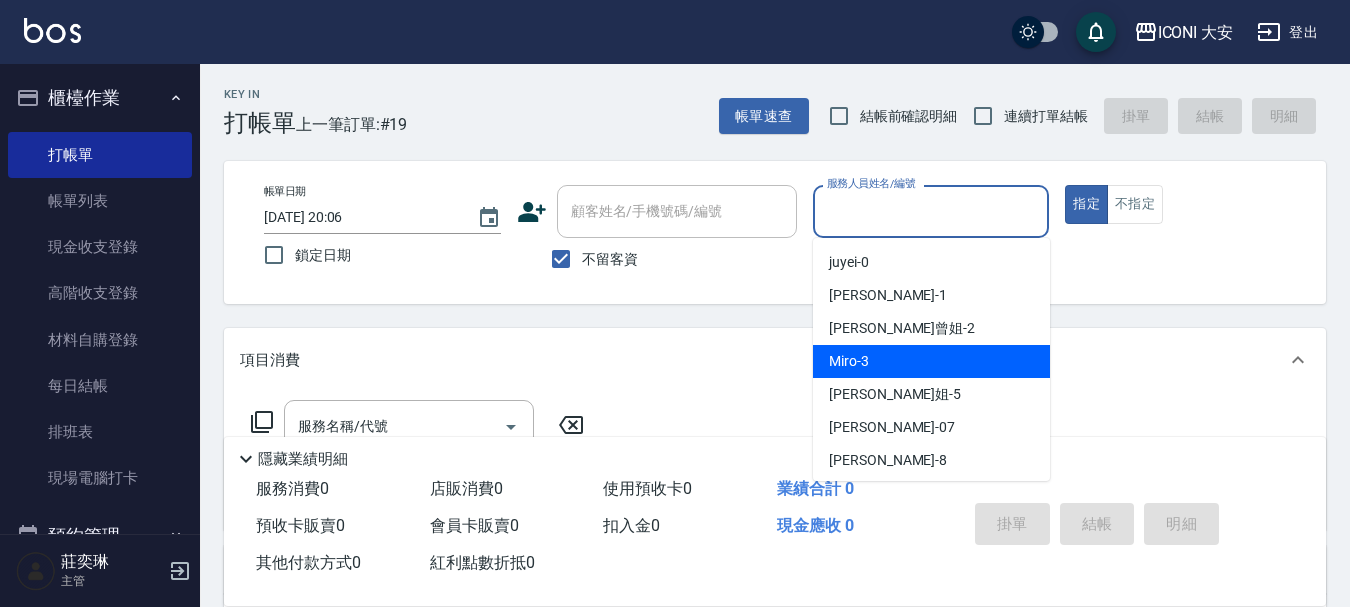 click on "Miro -3" at bounding box center [931, 361] 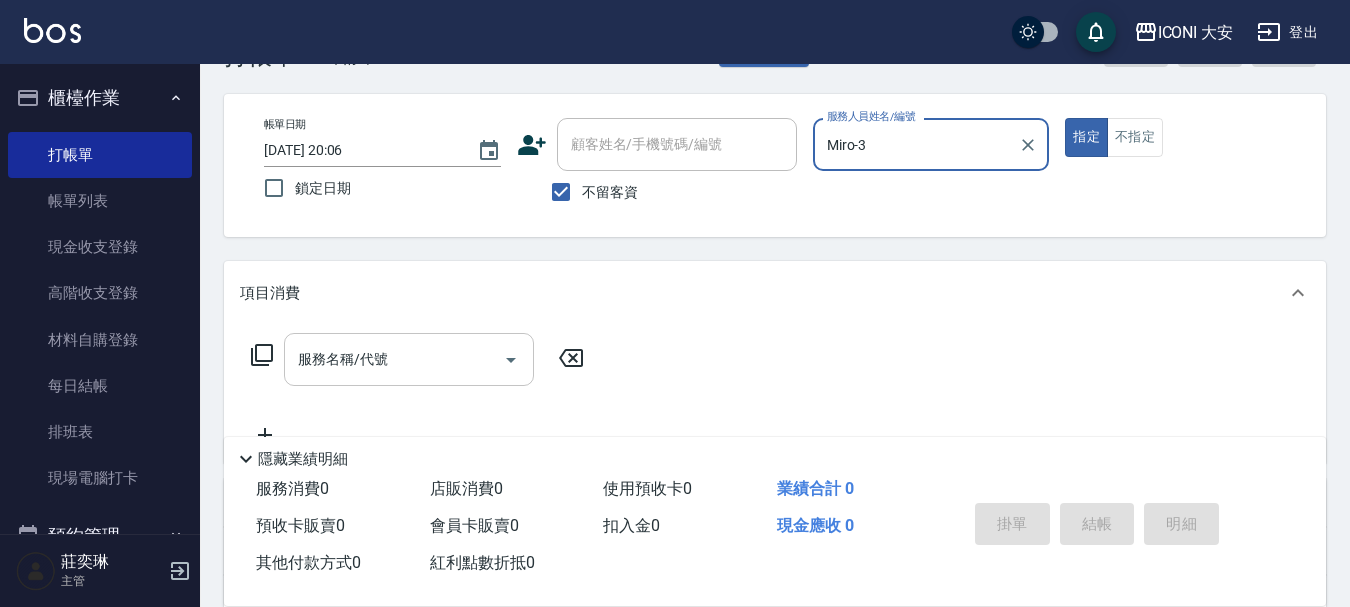 scroll, scrollTop: 100, scrollLeft: 0, axis: vertical 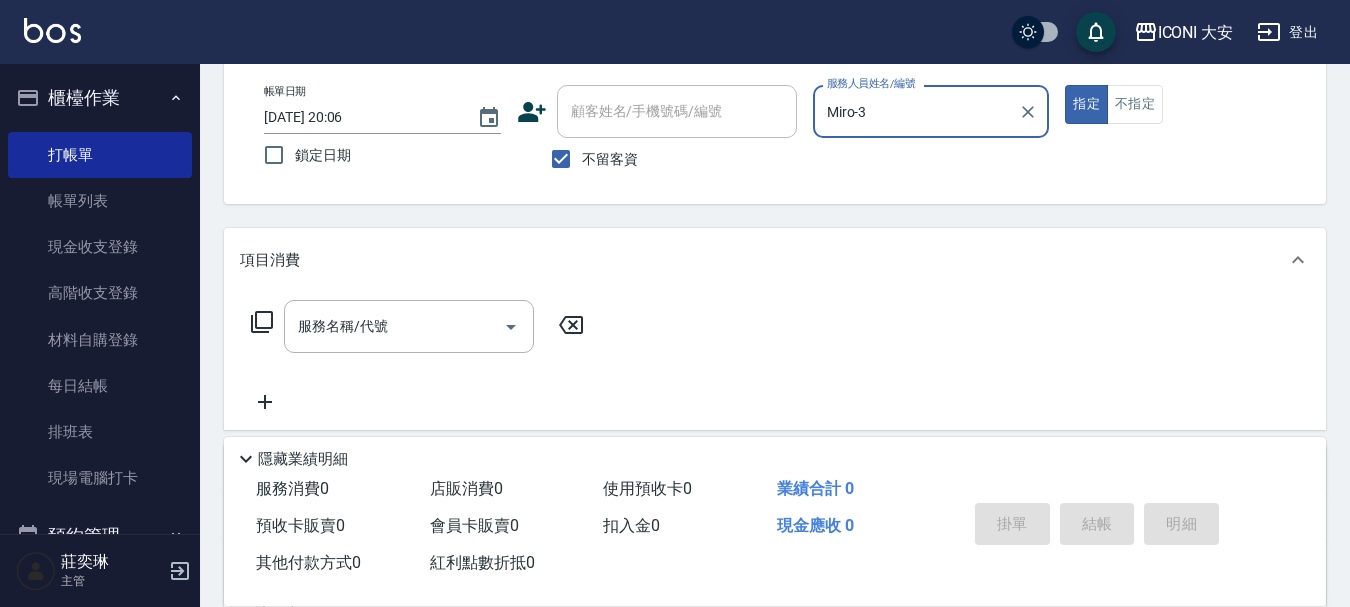 click 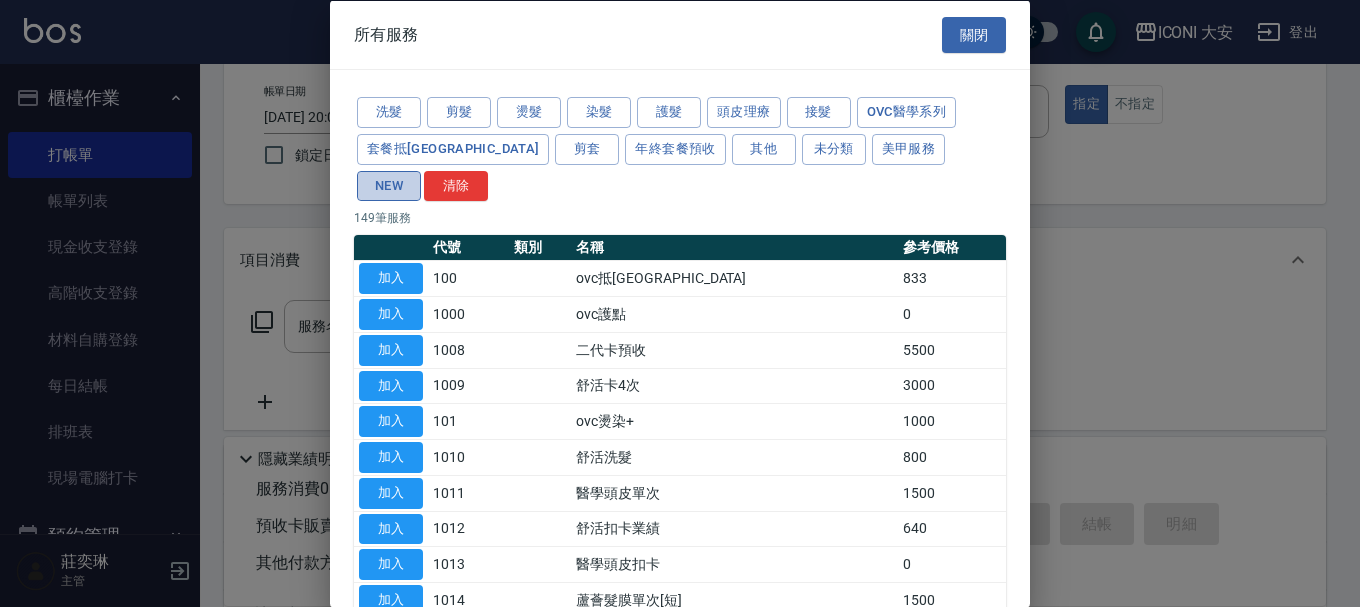 click on "NEW" at bounding box center (389, 185) 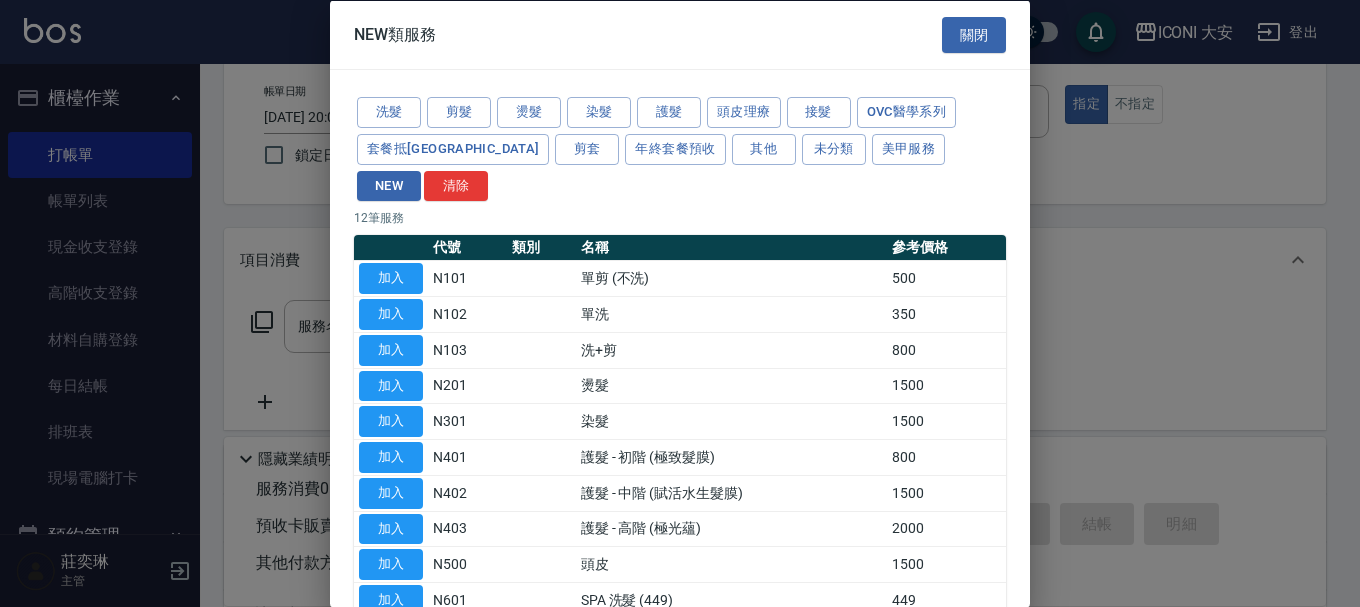 click on "加入" at bounding box center [391, 314] 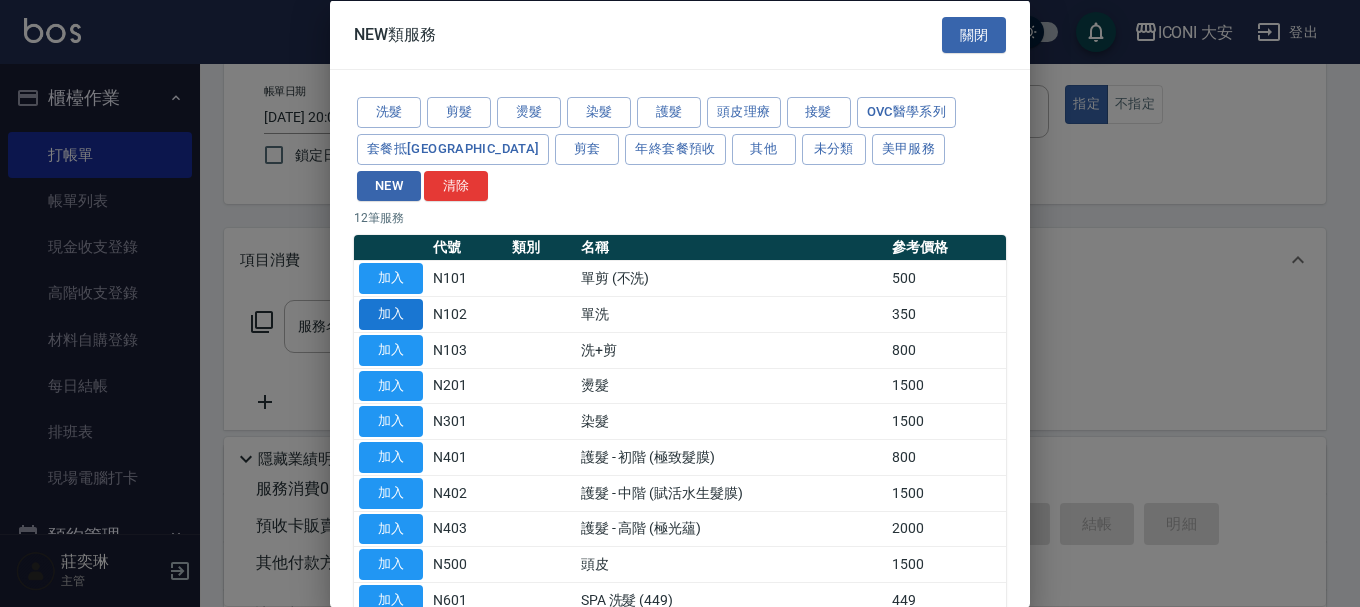 click on "加入" at bounding box center [391, 314] 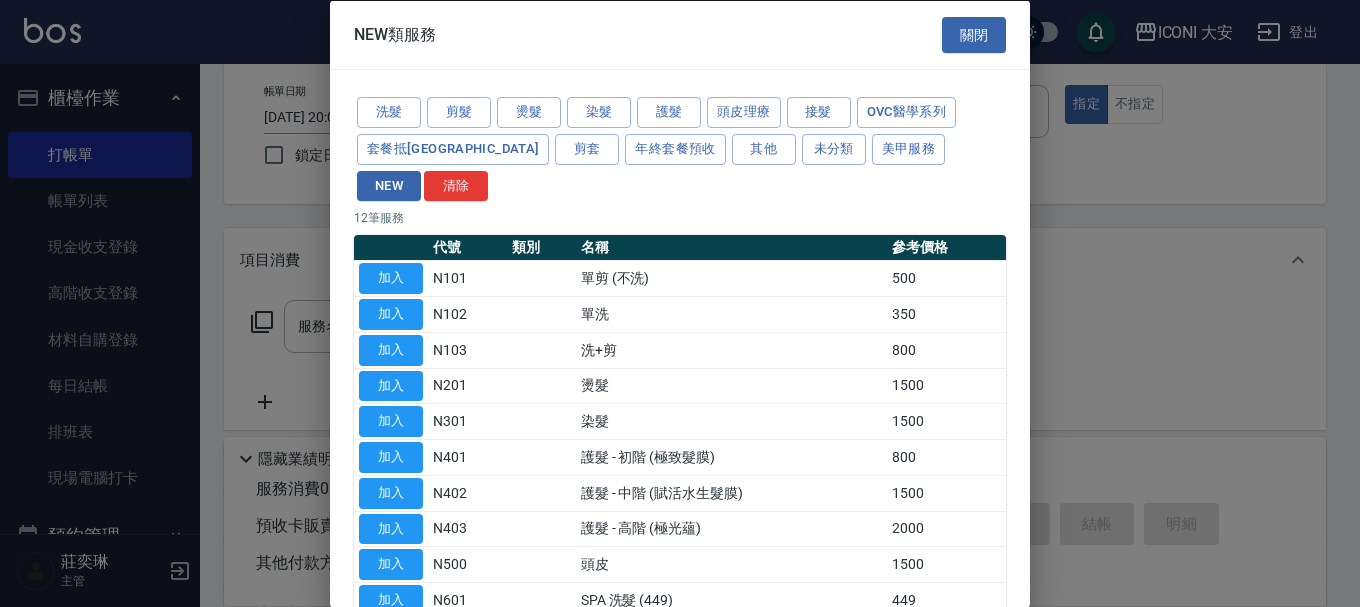 type on "單洗(N102)" 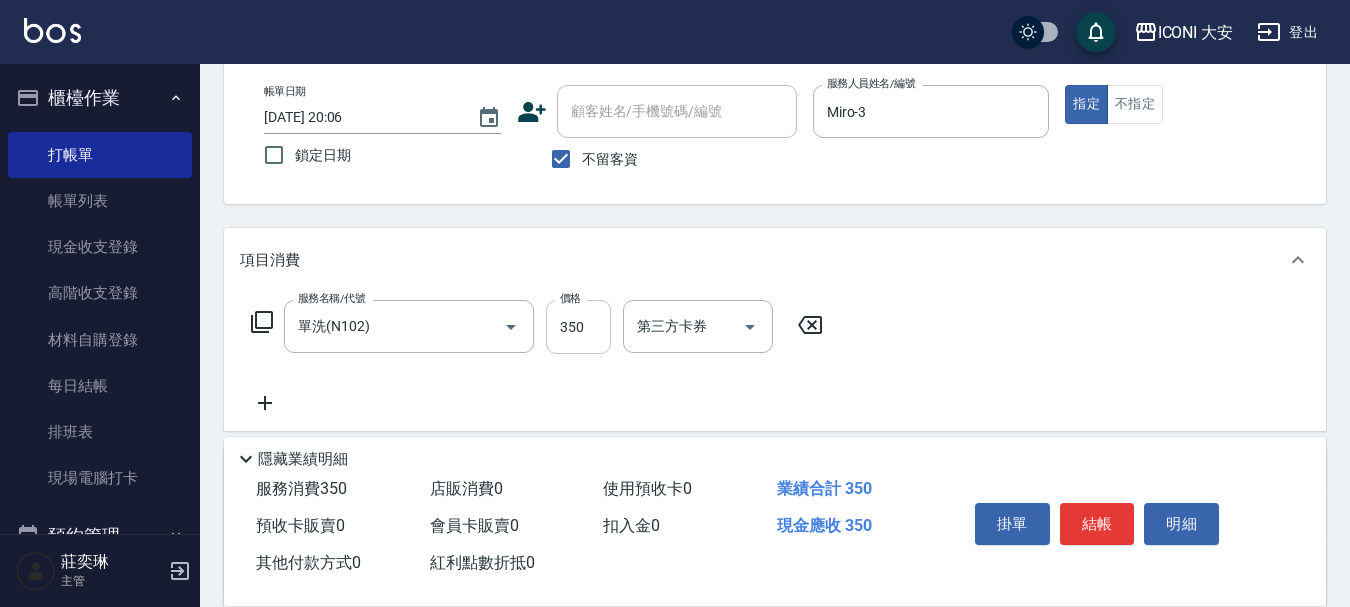 click on "350" at bounding box center (578, 327) 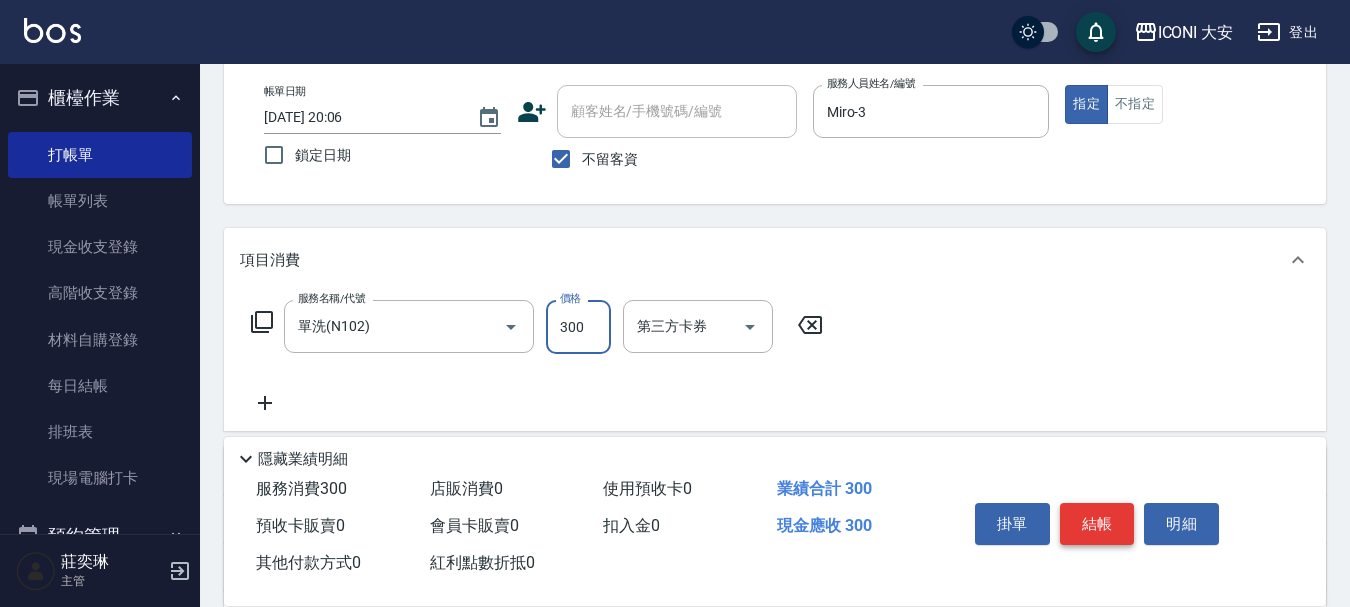 type on "300" 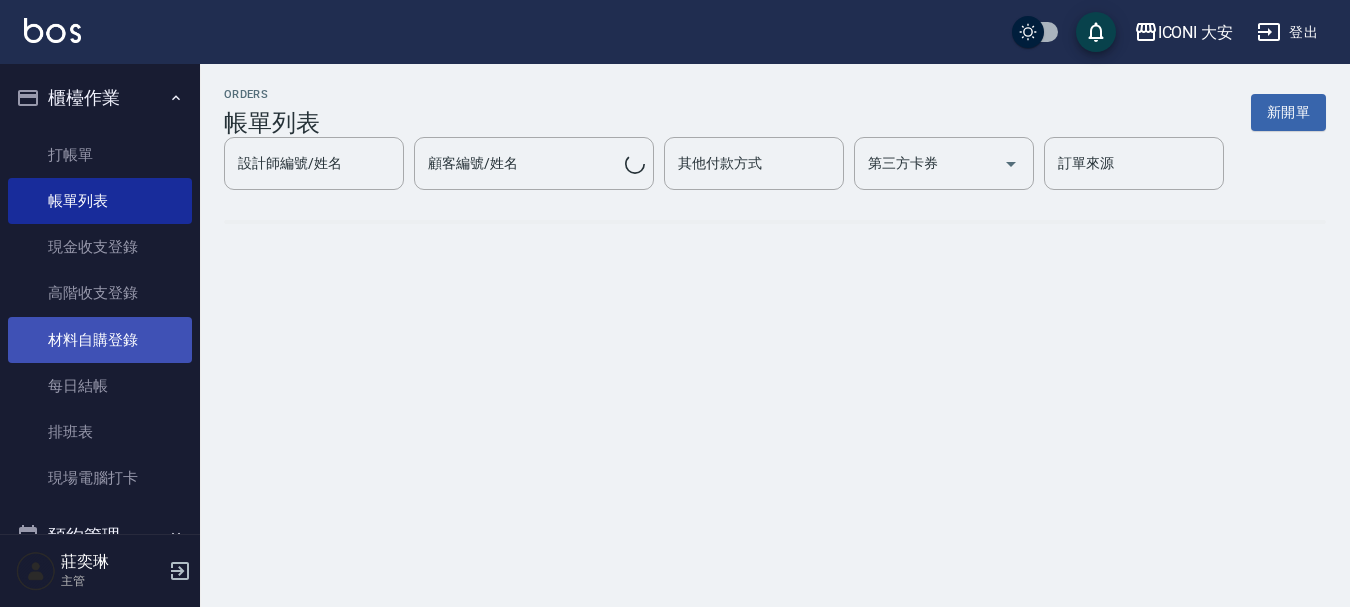 scroll, scrollTop: 0, scrollLeft: 0, axis: both 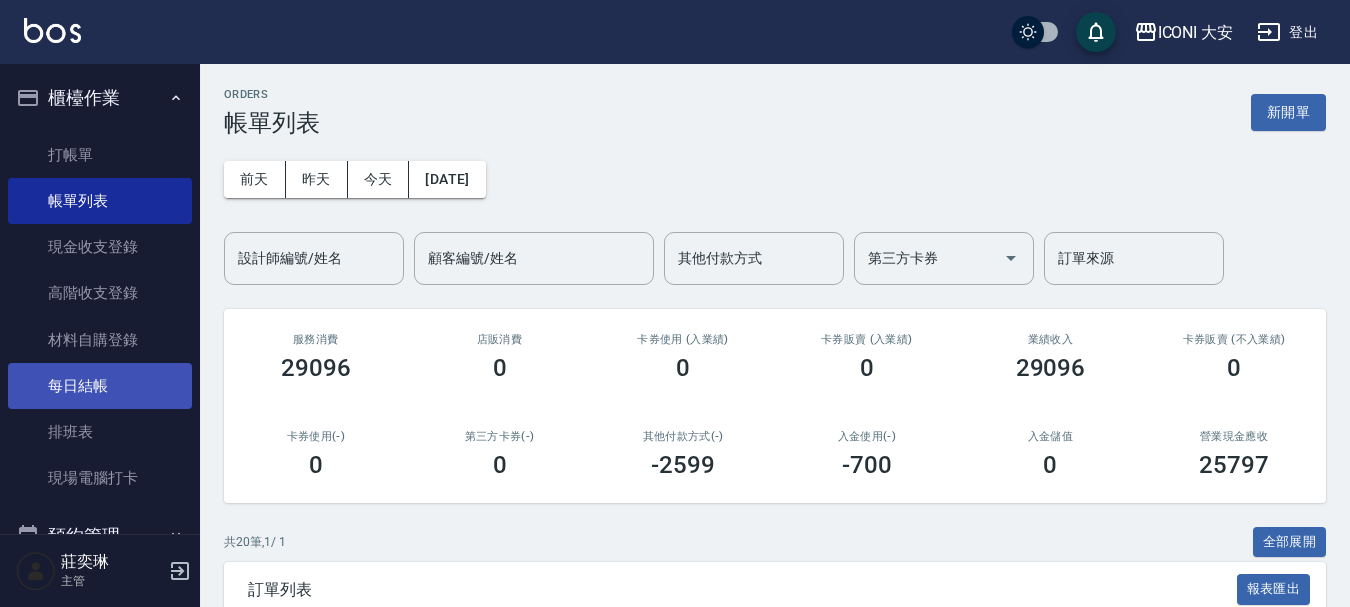 click on "每日結帳" at bounding box center [100, 386] 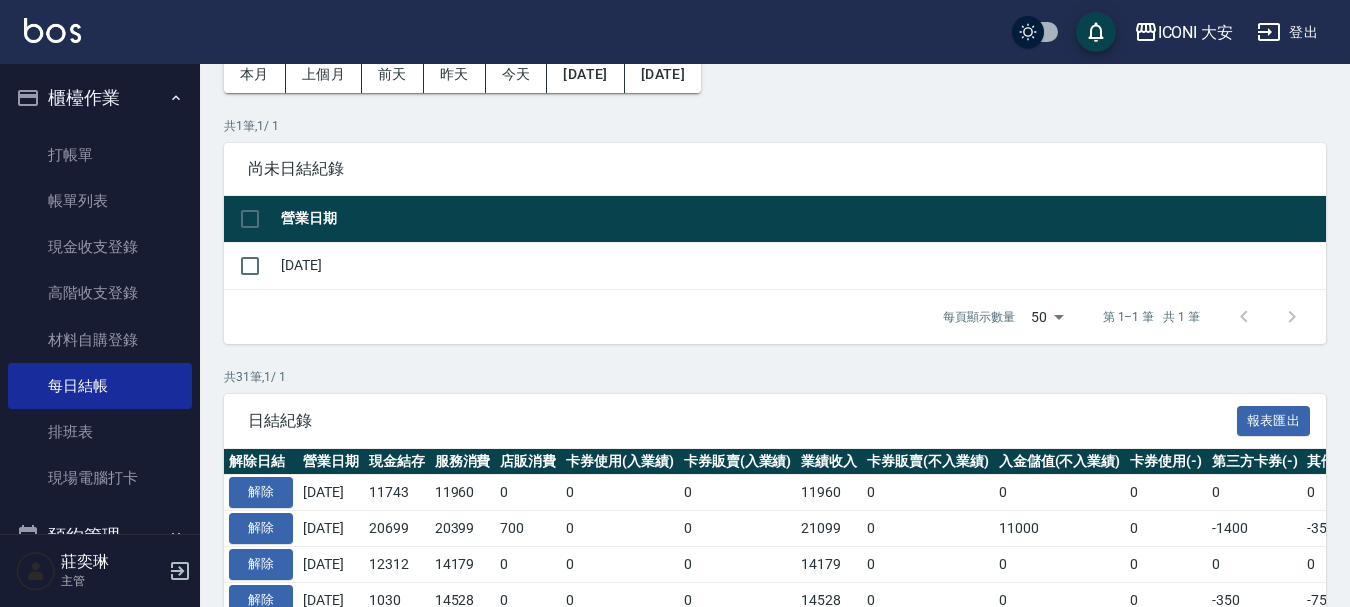scroll, scrollTop: 0, scrollLeft: 0, axis: both 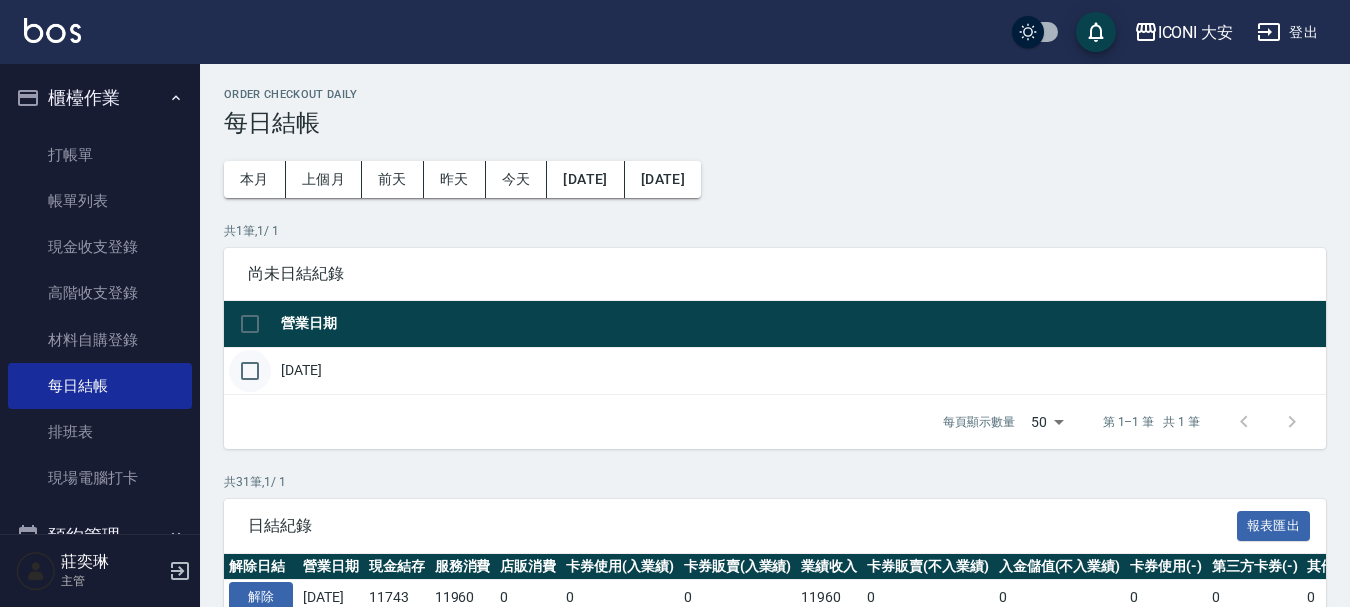 click at bounding box center [250, 371] 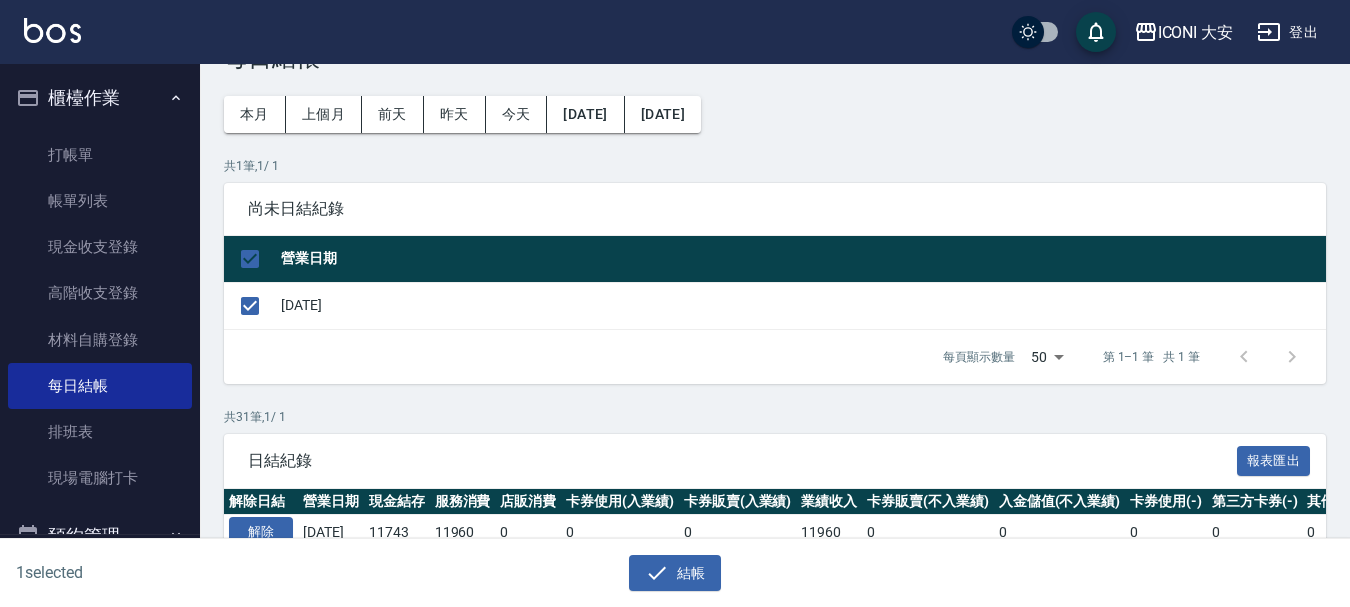 scroll, scrollTop: 100, scrollLeft: 0, axis: vertical 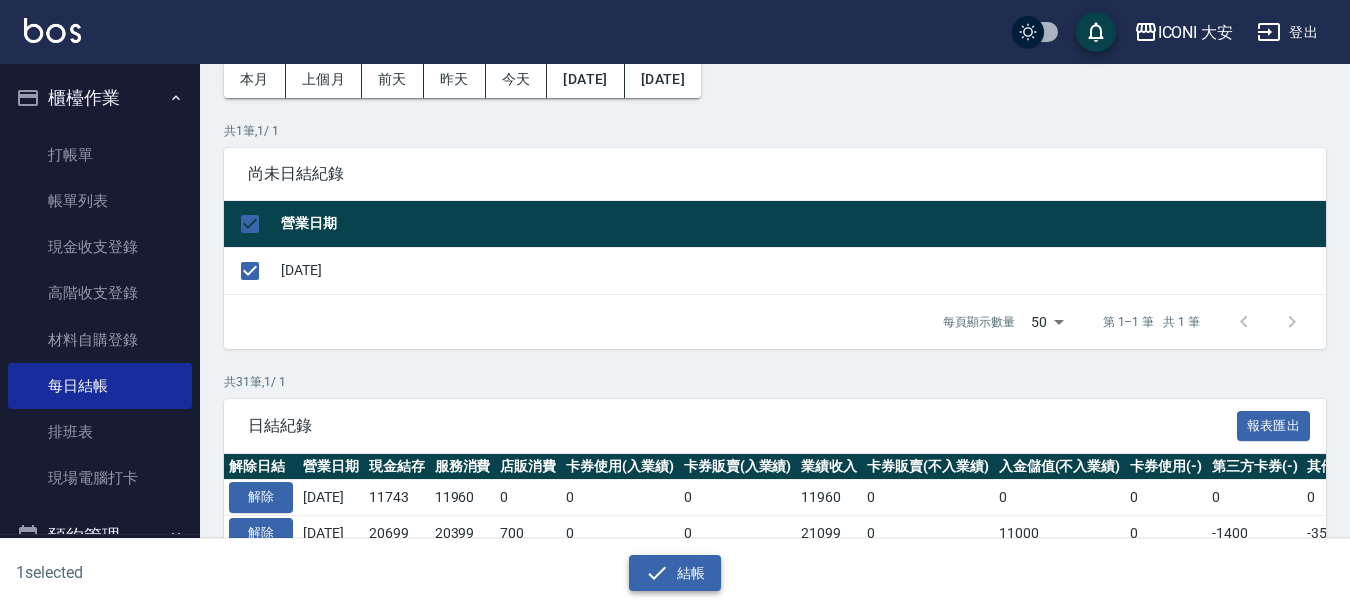 click on "結帳" at bounding box center (675, 573) 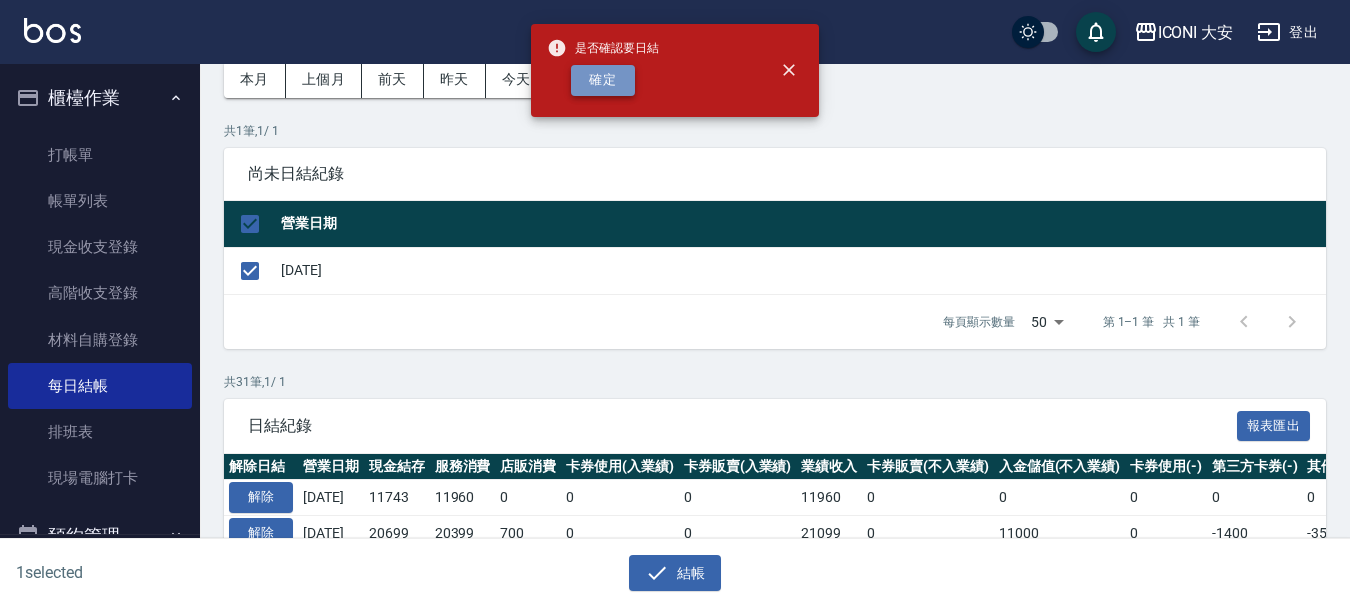 click on "確定" at bounding box center [603, 80] 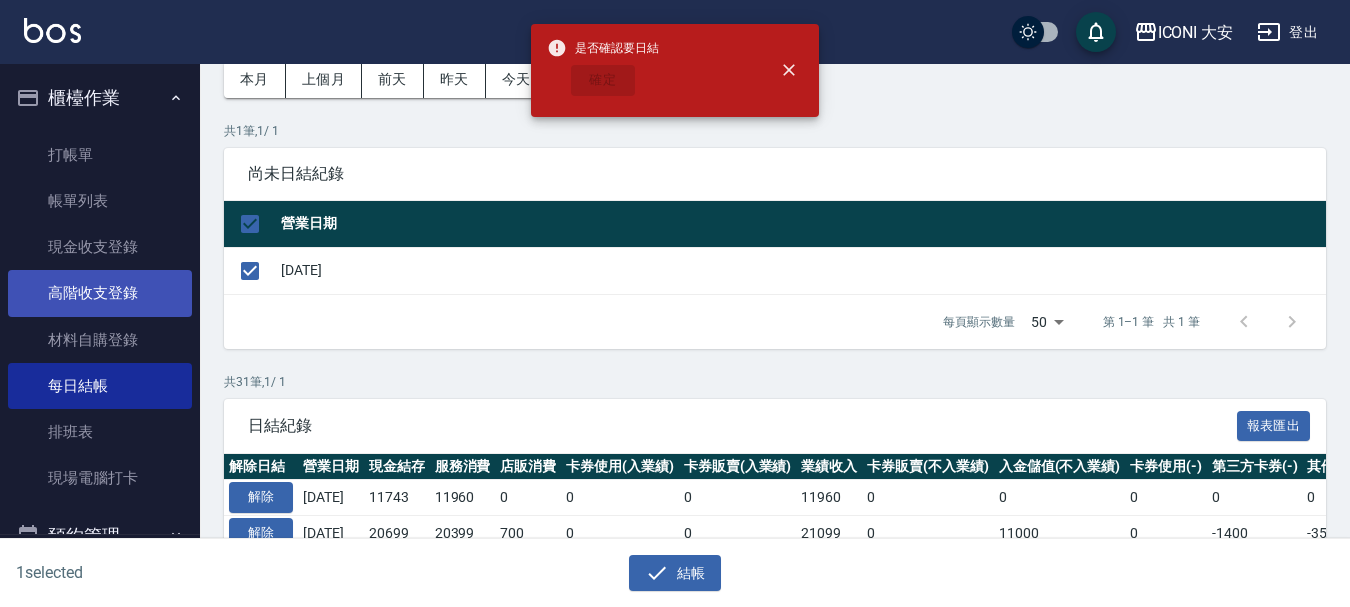 checkbox on "false" 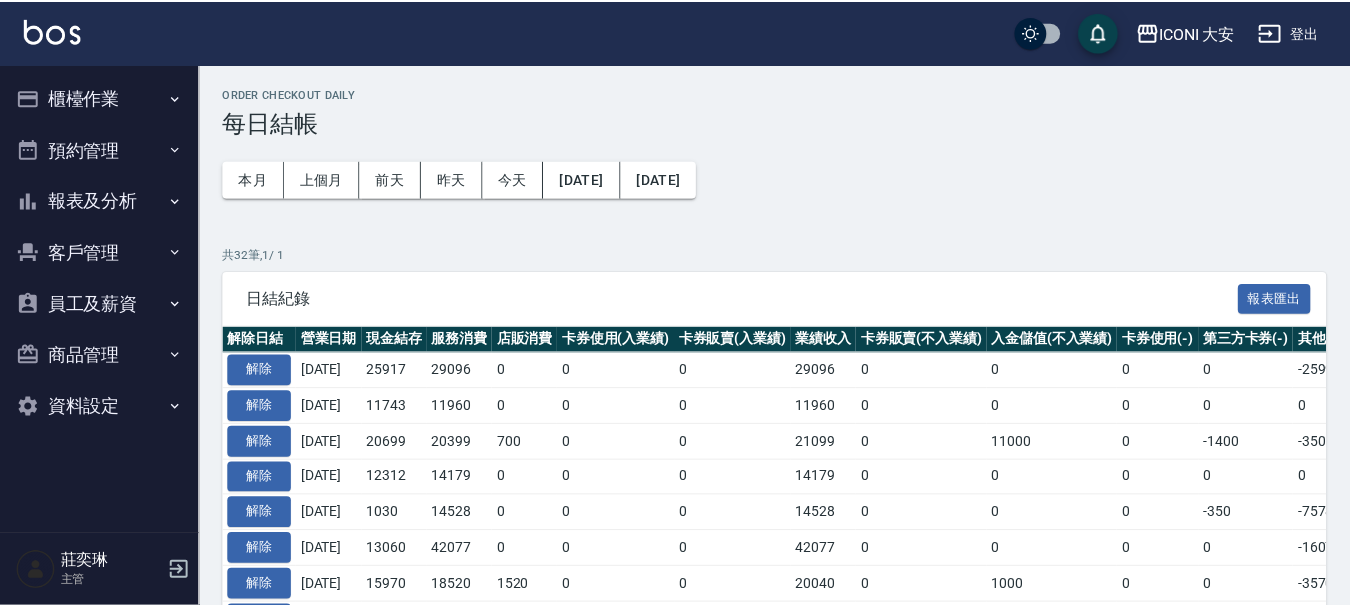 scroll, scrollTop: 0, scrollLeft: 0, axis: both 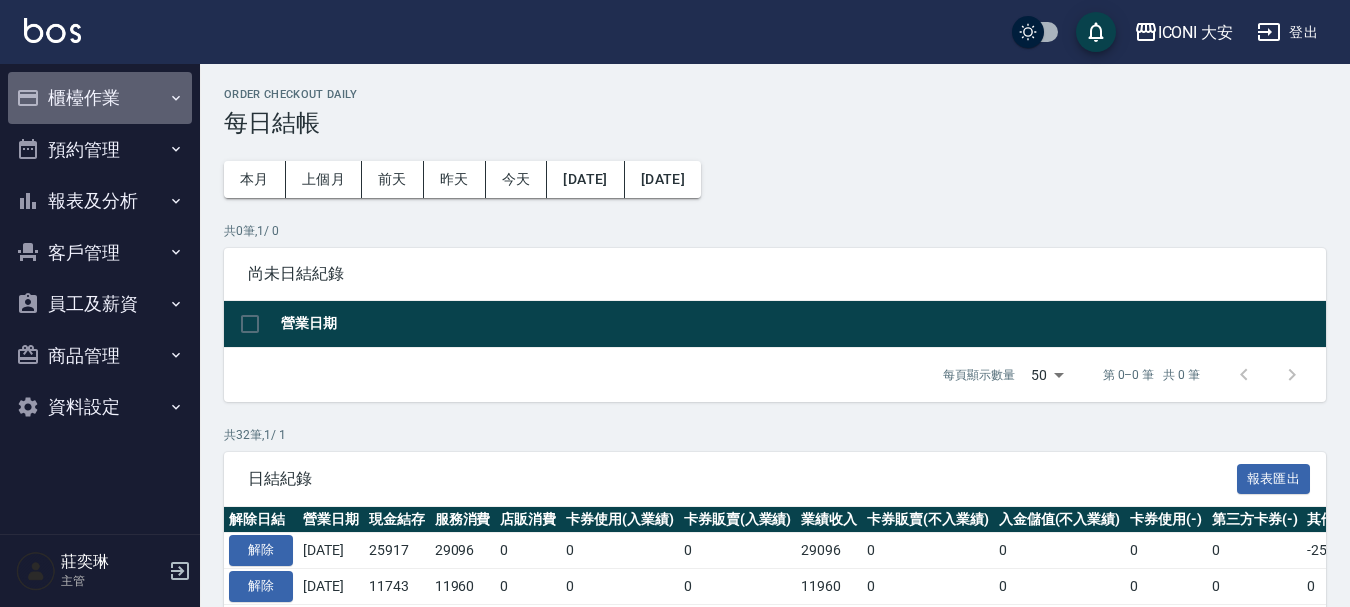 click on "櫃檯作業" at bounding box center [100, 98] 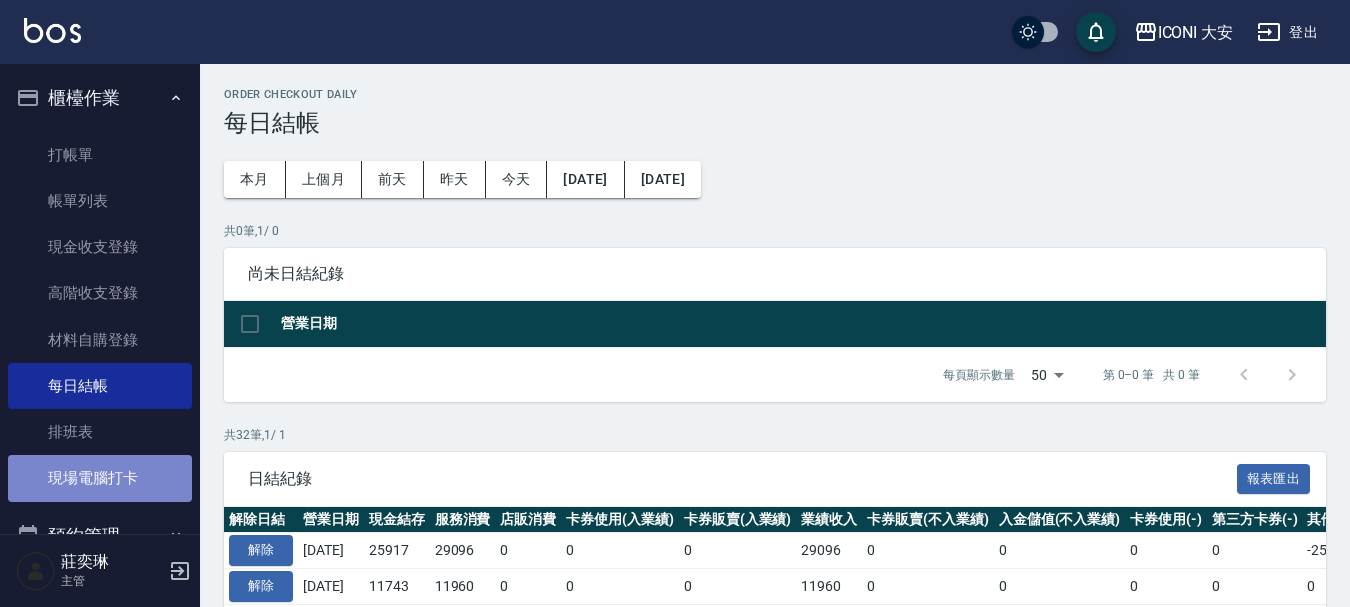 click on "現場電腦打卡" at bounding box center [100, 478] 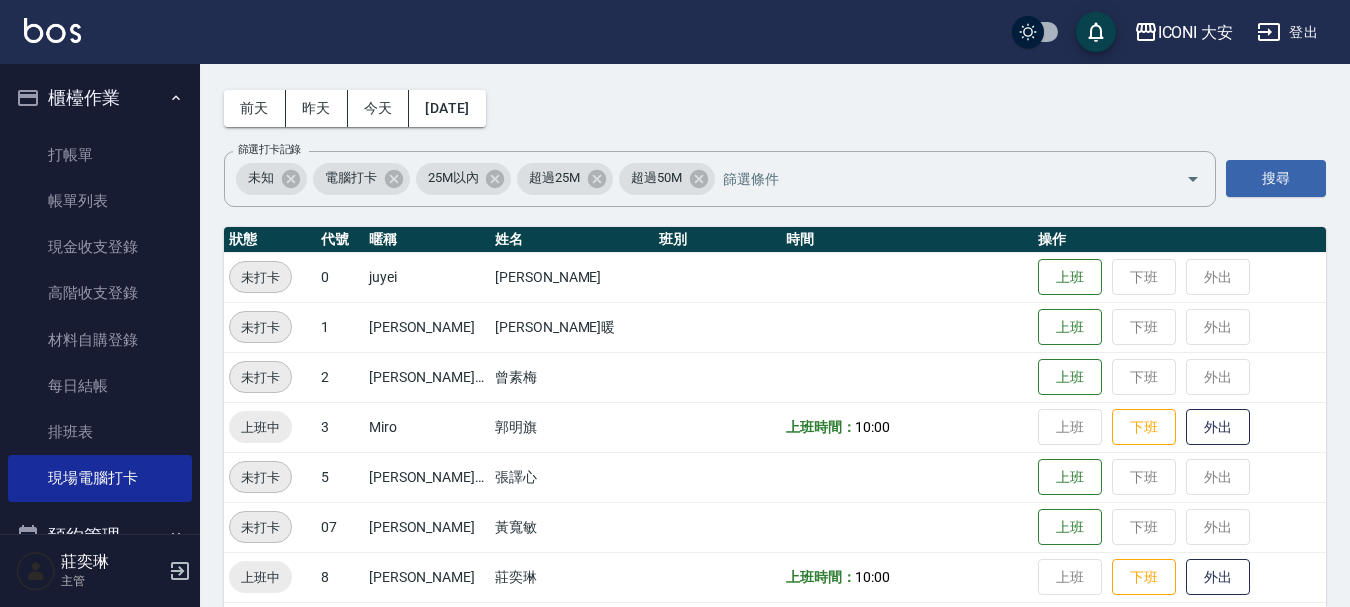 scroll, scrollTop: 100, scrollLeft: 0, axis: vertical 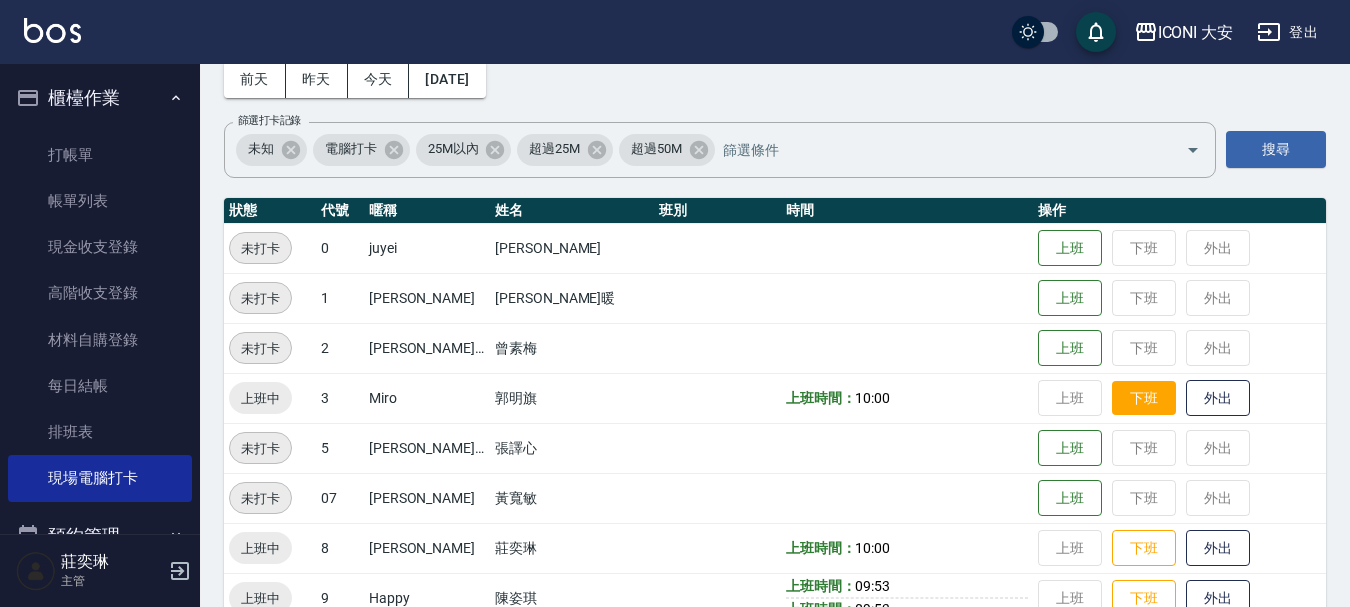 click on "下班" at bounding box center [1144, 398] 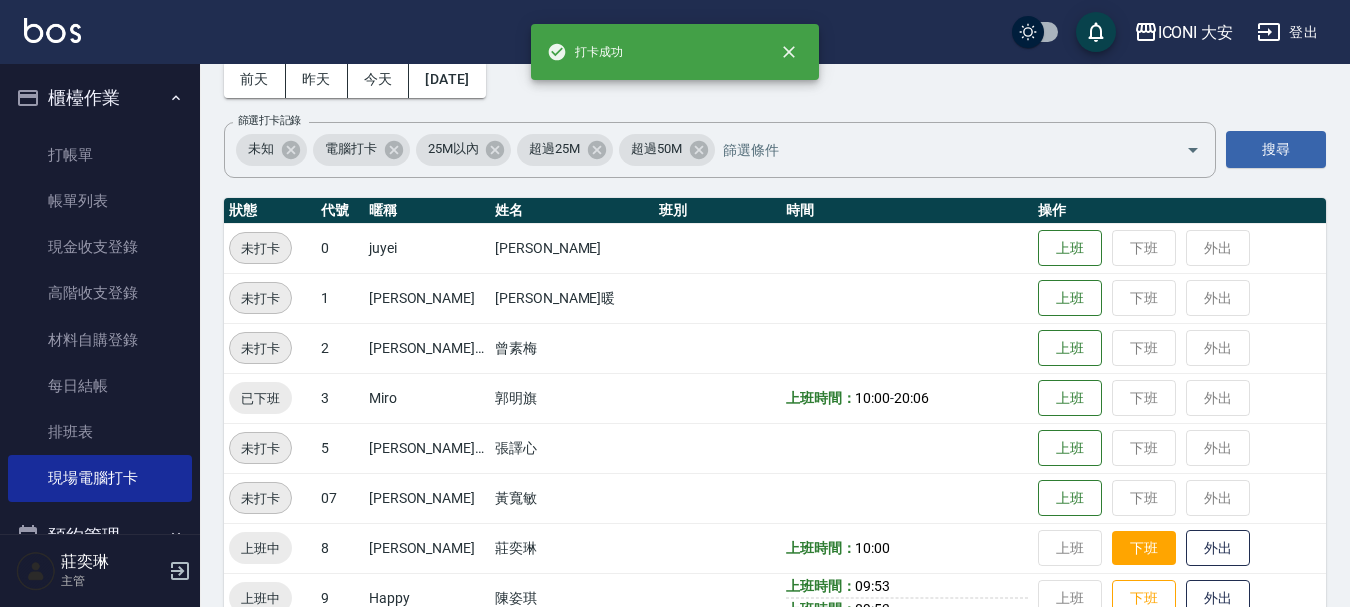 click on "下班" at bounding box center [1144, 548] 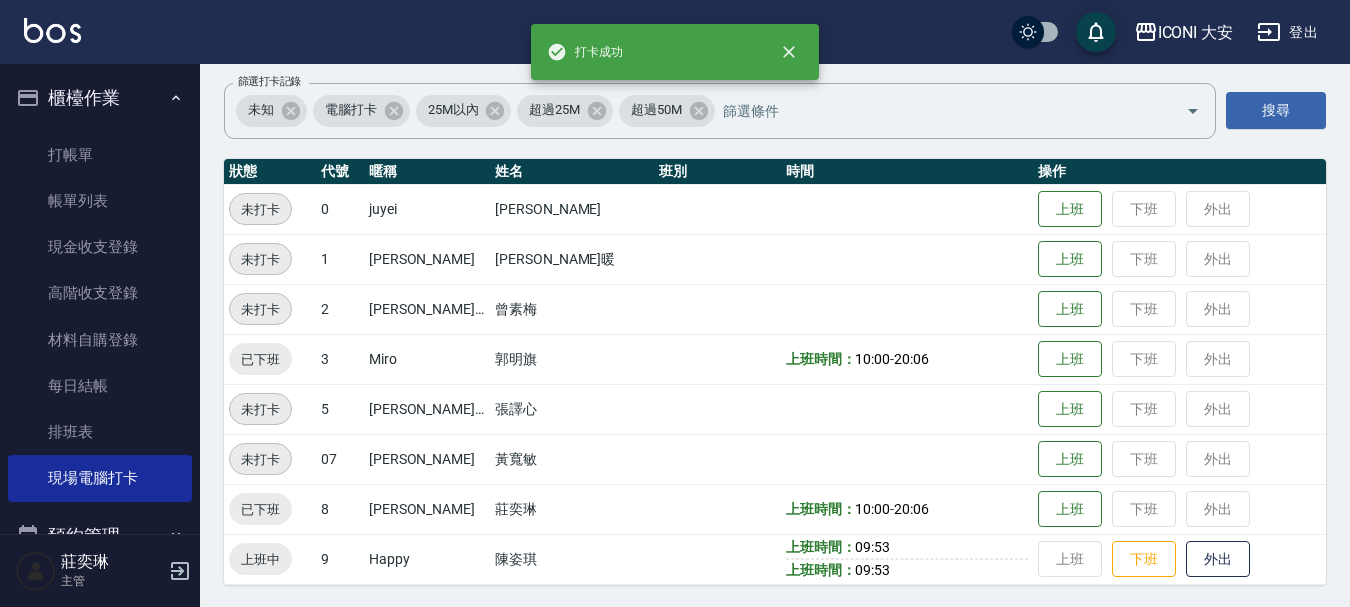 scroll, scrollTop: 141, scrollLeft: 0, axis: vertical 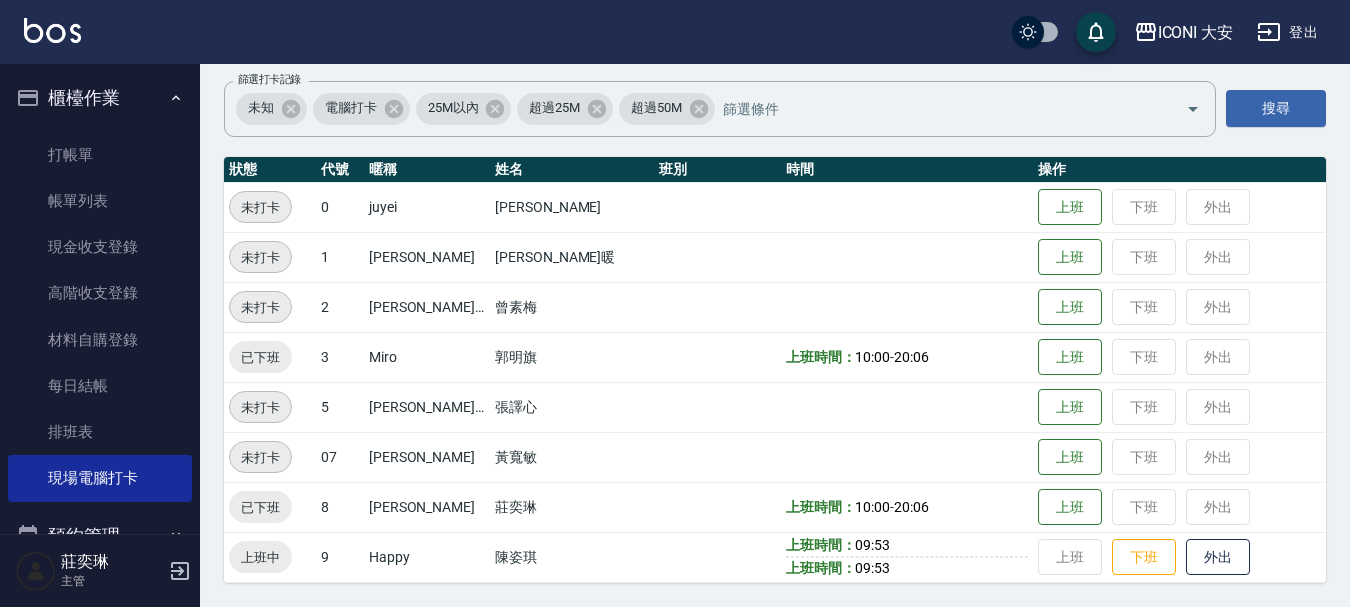 click on "上班 下班 外出" at bounding box center (1179, 357) 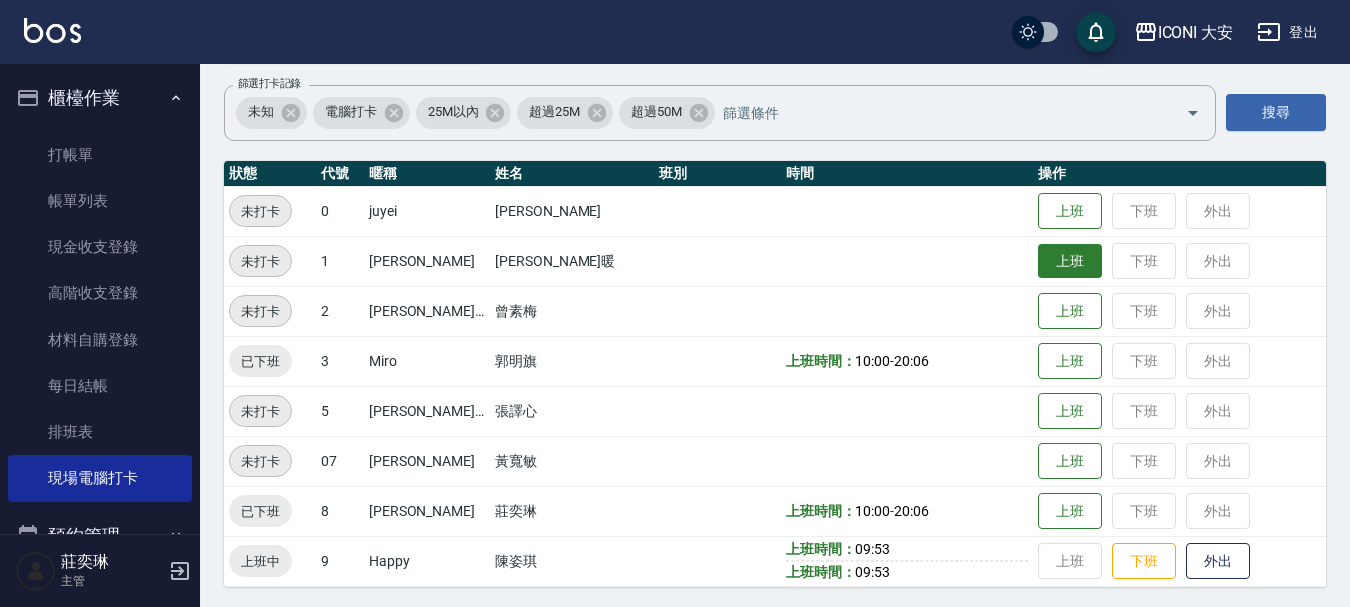 scroll, scrollTop: 141, scrollLeft: 0, axis: vertical 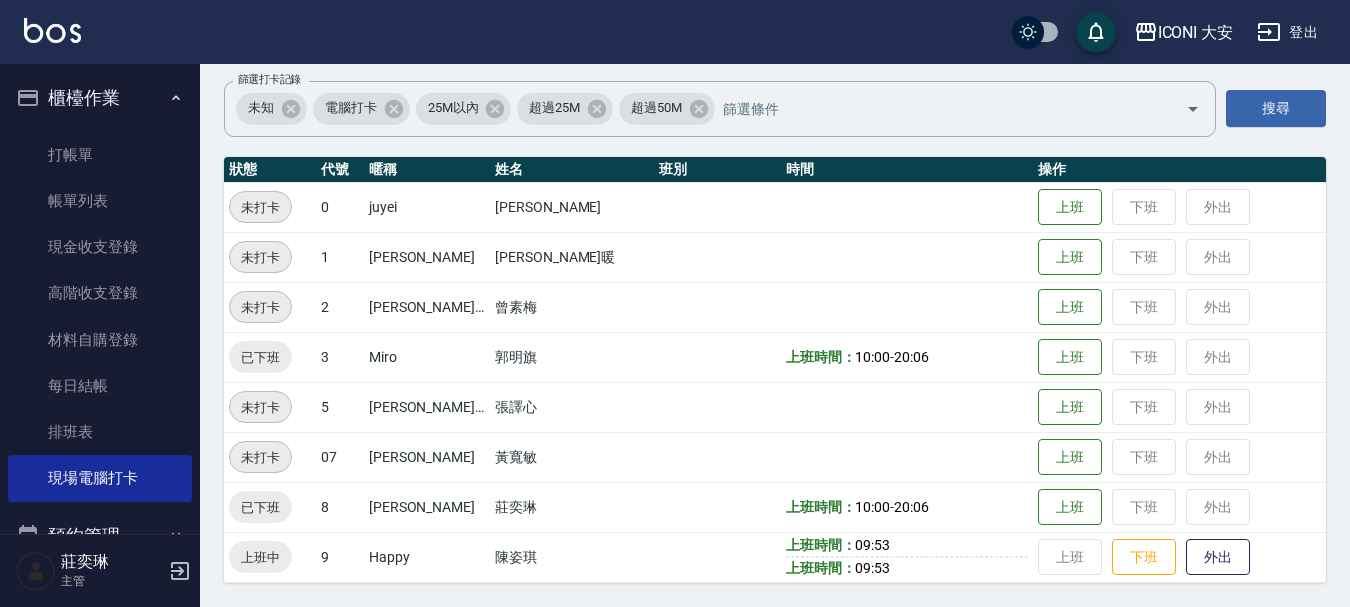 click on "上班 下班 外出" at bounding box center [1179, 357] 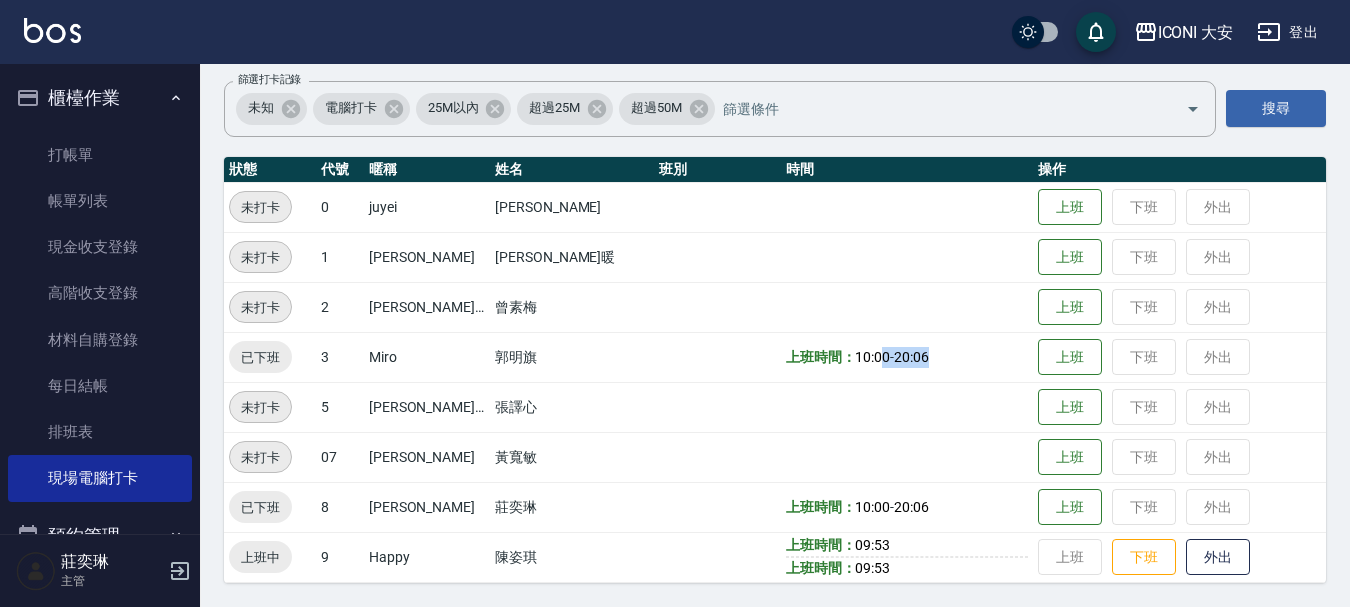 drag, startPoint x: 843, startPoint y: 352, endPoint x: 915, endPoint y: 360, distance: 72.443085 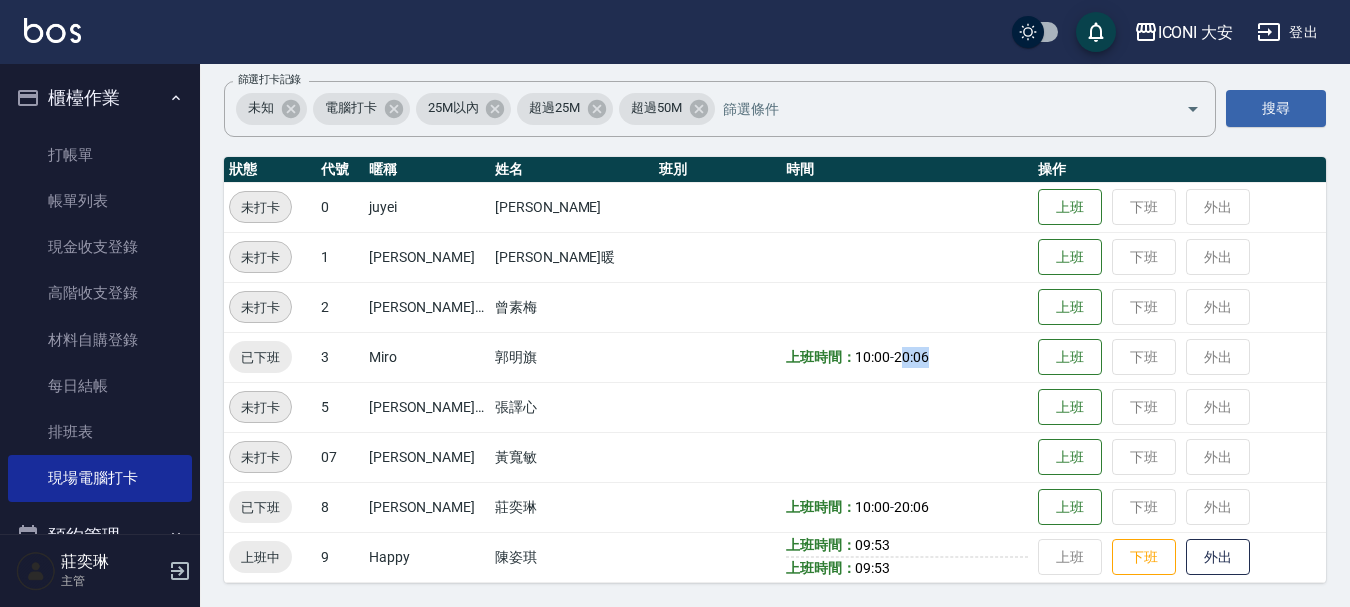 drag, startPoint x: 871, startPoint y: 359, endPoint x: 910, endPoint y: 359, distance: 39 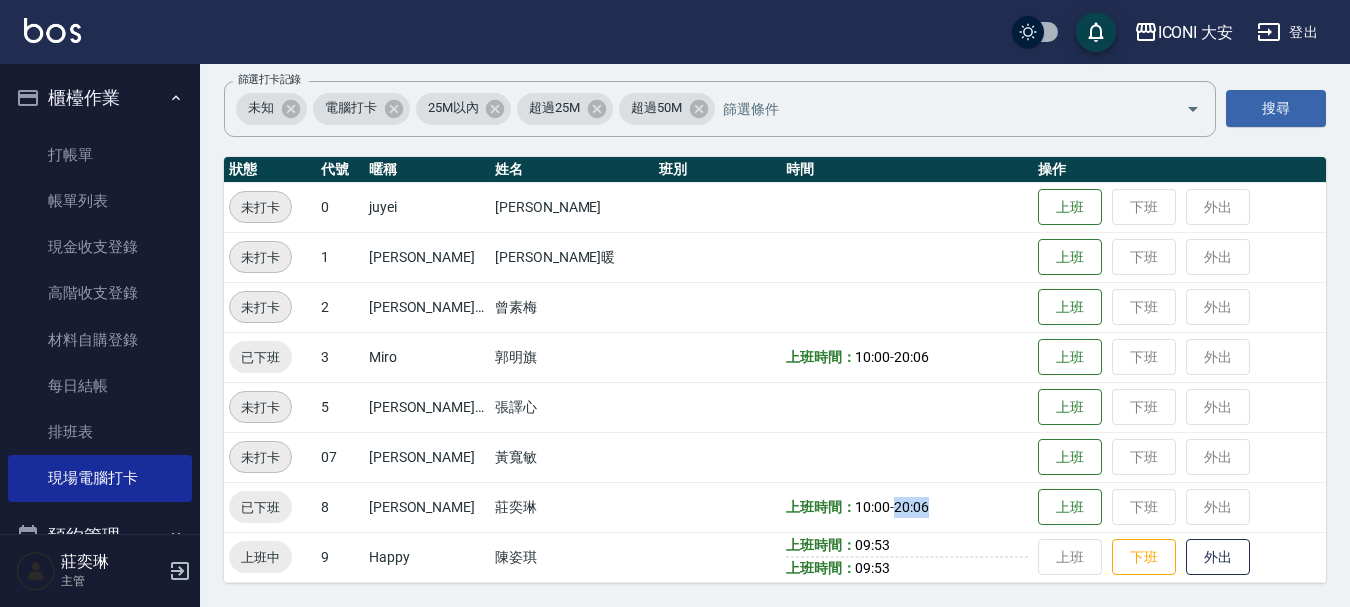 drag, startPoint x: 859, startPoint y: 502, endPoint x: 909, endPoint y: 509, distance: 50.48762 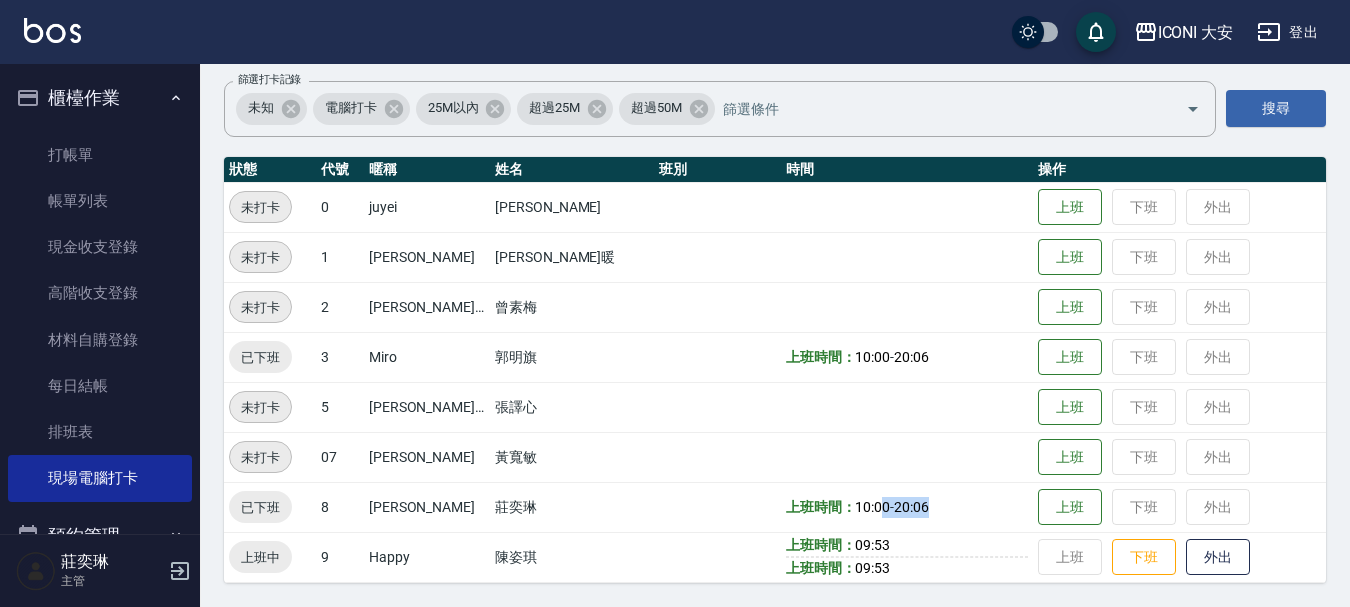 drag, startPoint x: 849, startPoint y: 508, endPoint x: 922, endPoint y: 502, distance: 73.24616 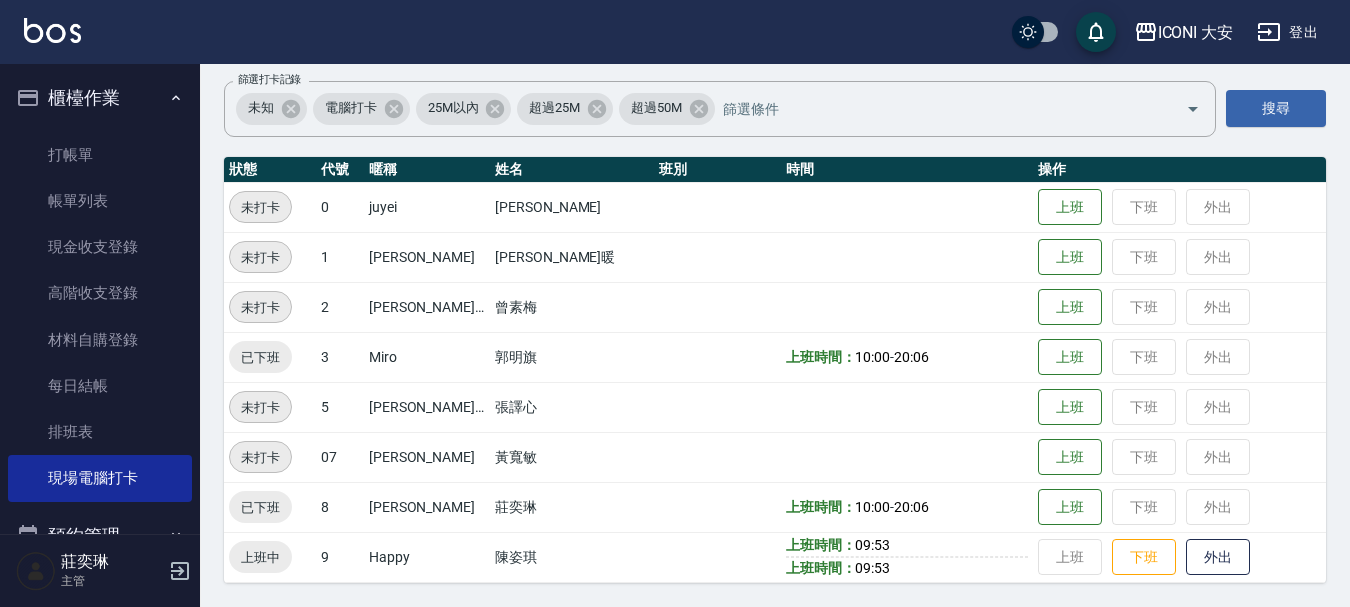click on "上班時間： 10:00  -  20:06" at bounding box center [907, 507] 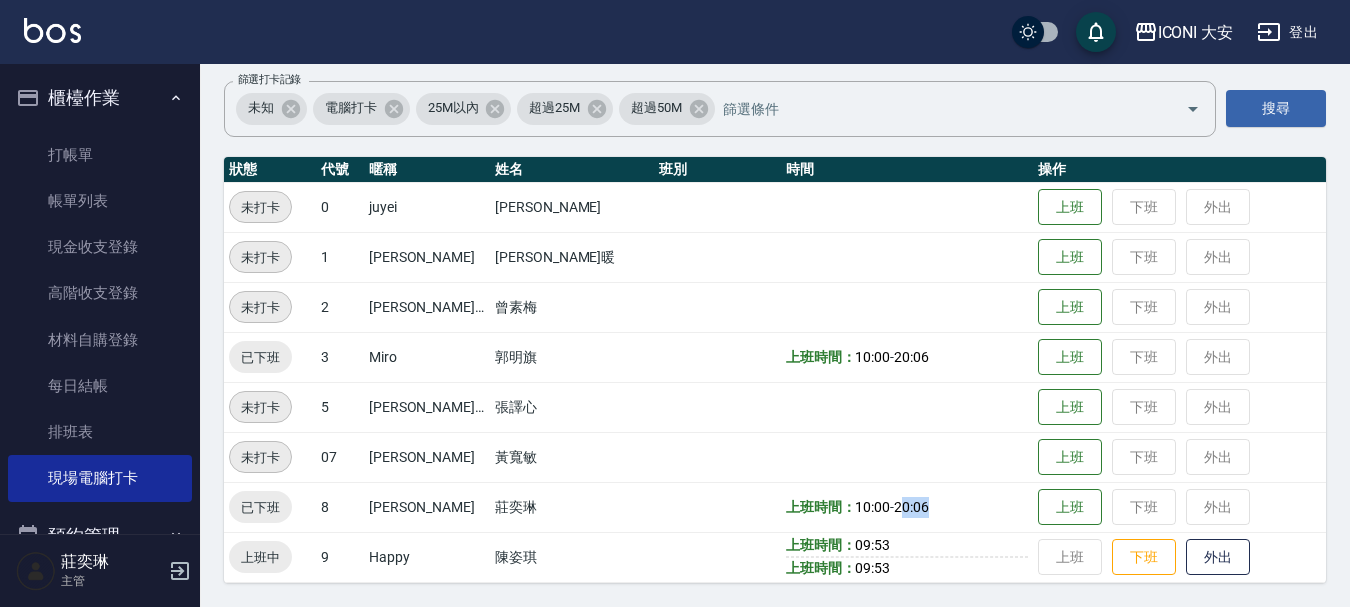 drag, startPoint x: 871, startPoint y: 507, endPoint x: 904, endPoint y: 508, distance: 33.01515 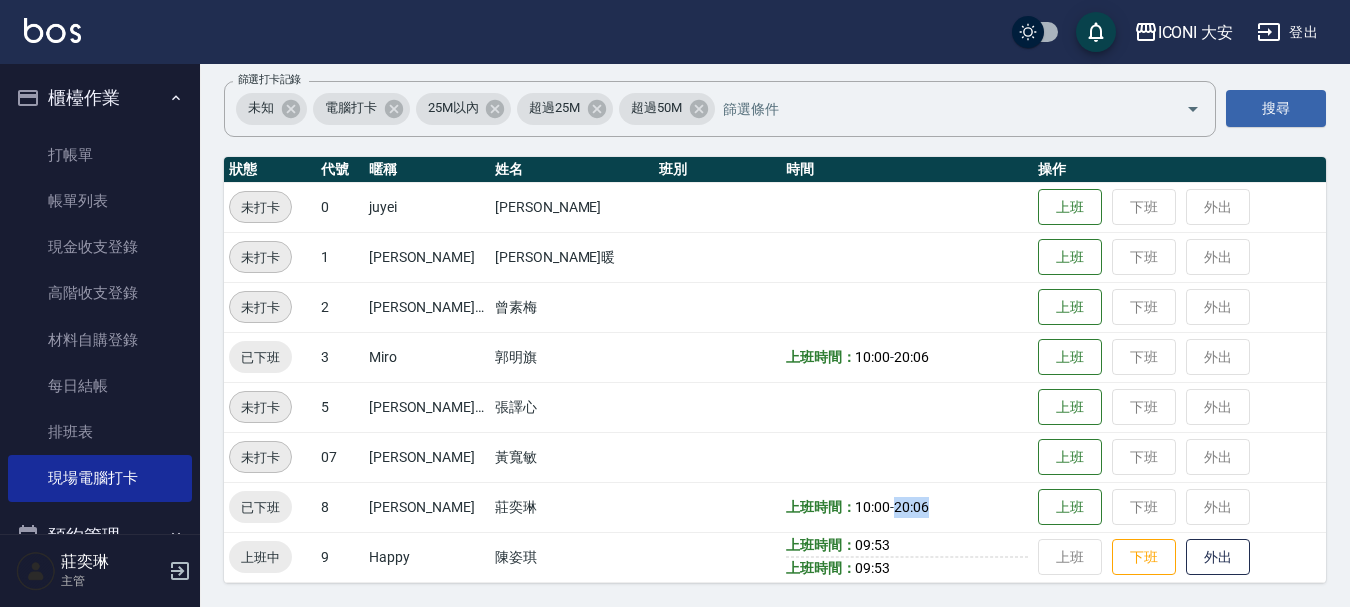 drag, startPoint x: 866, startPoint y: 505, endPoint x: 914, endPoint y: 513, distance: 48.6621 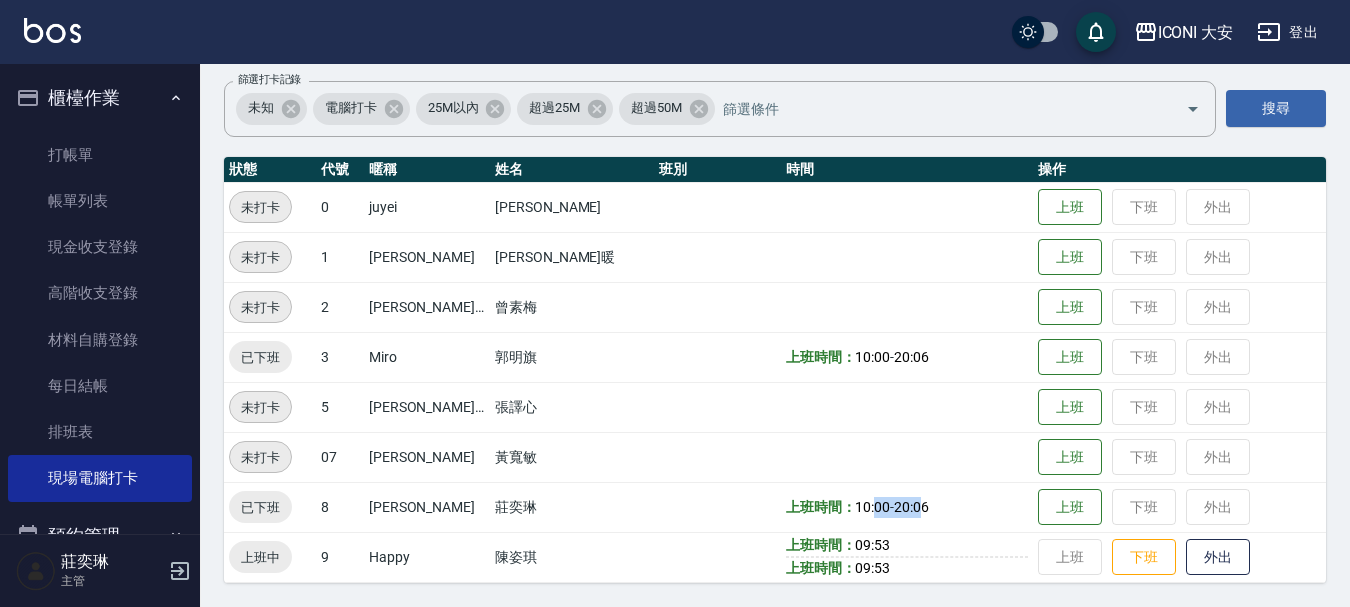 drag, startPoint x: 848, startPoint y: 509, endPoint x: 893, endPoint y: 508, distance: 45.01111 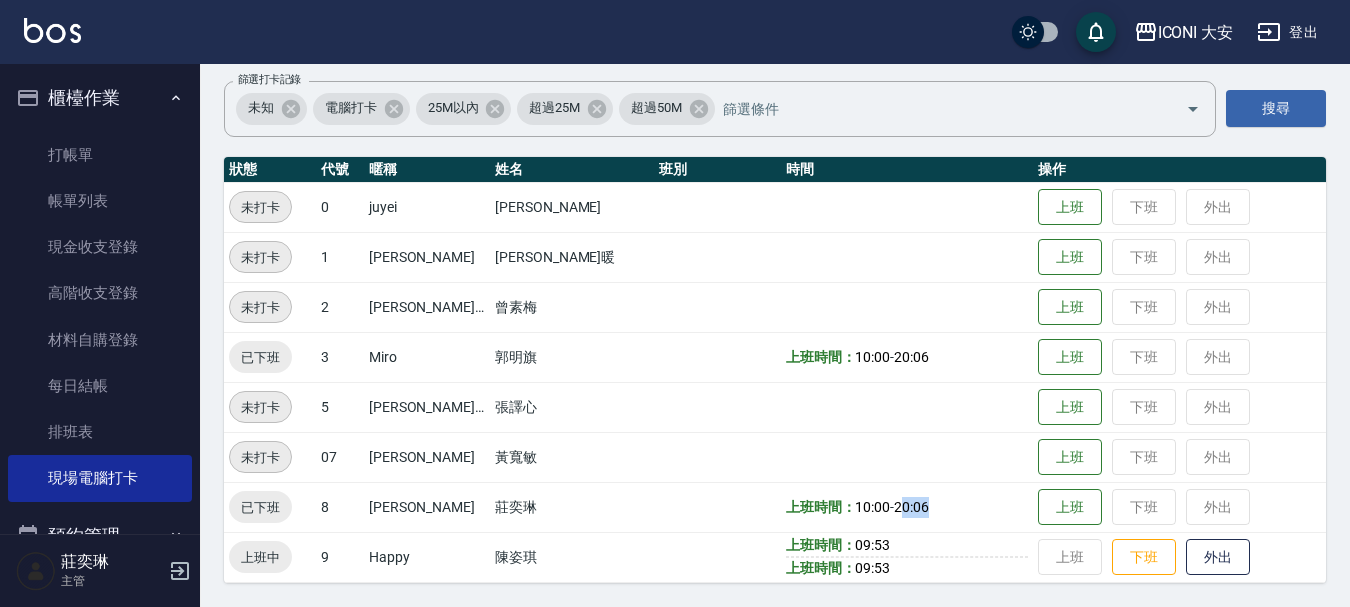 drag, startPoint x: 871, startPoint y: 506, endPoint x: 929, endPoint y: 511, distance: 58.21512 